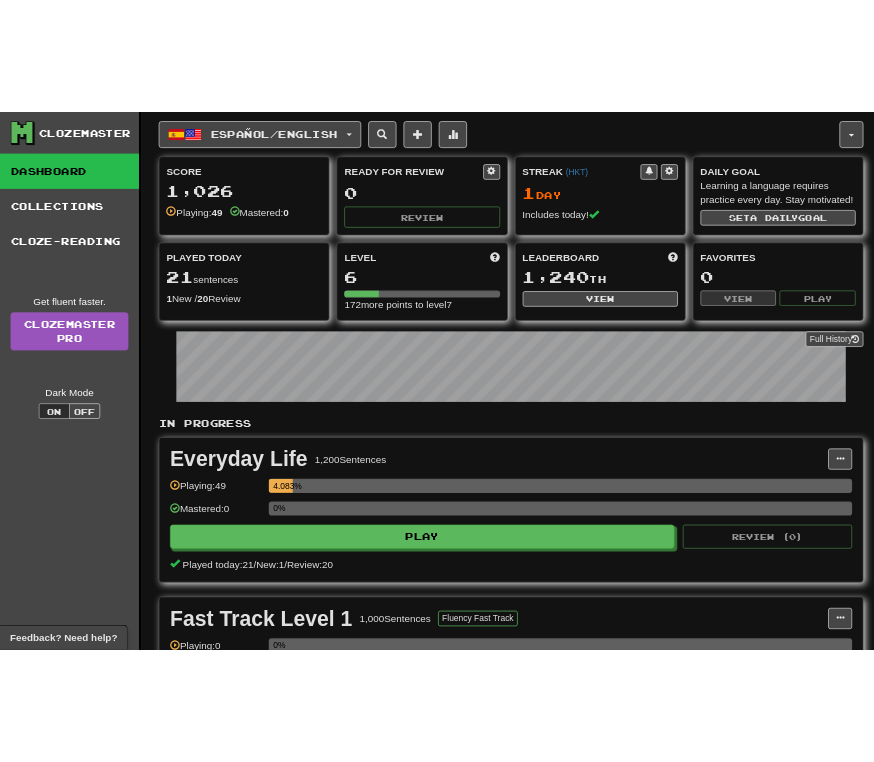 scroll, scrollTop: 0, scrollLeft: 0, axis: both 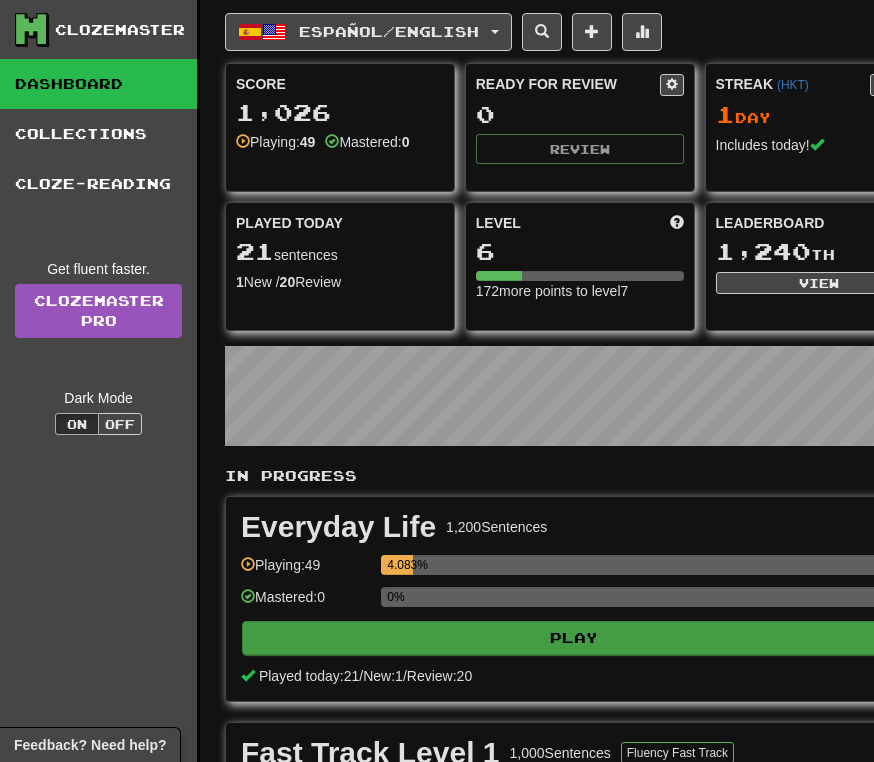 click on "Play" at bounding box center (574, 638) 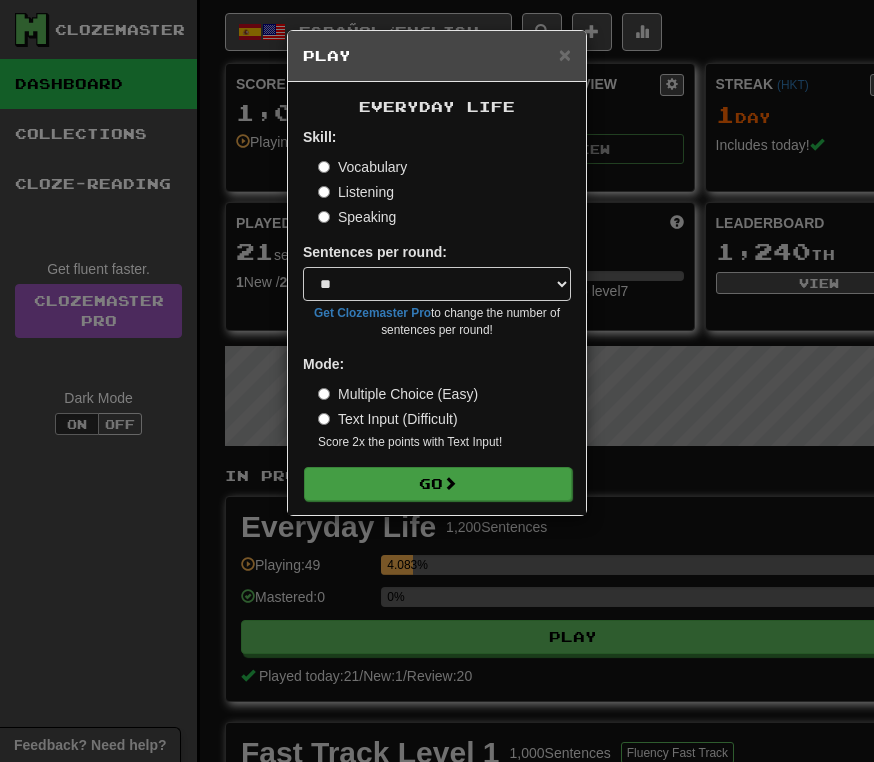 click on "Go" at bounding box center [438, 484] 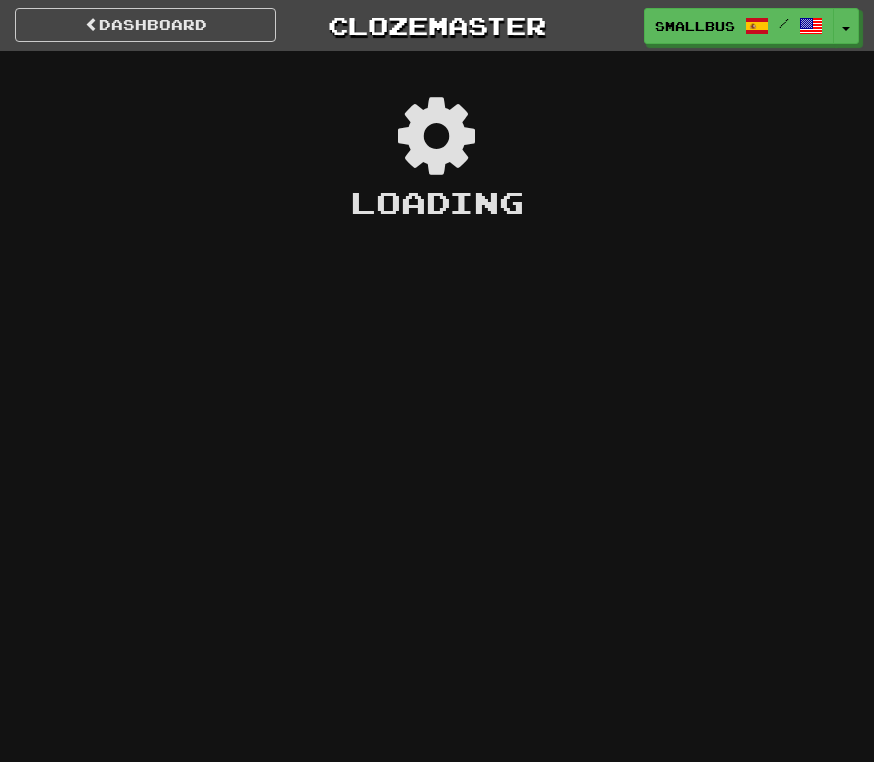 scroll, scrollTop: 0, scrollLeft: 0, axis: both 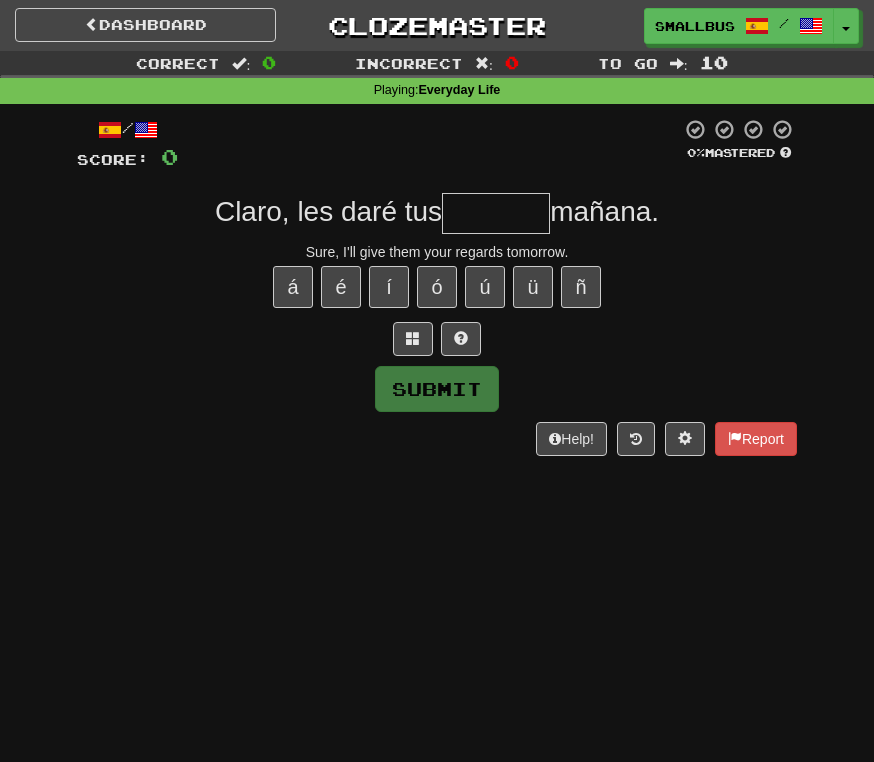 click on "Claro, les daré tus" at bounding box center (328, 211) 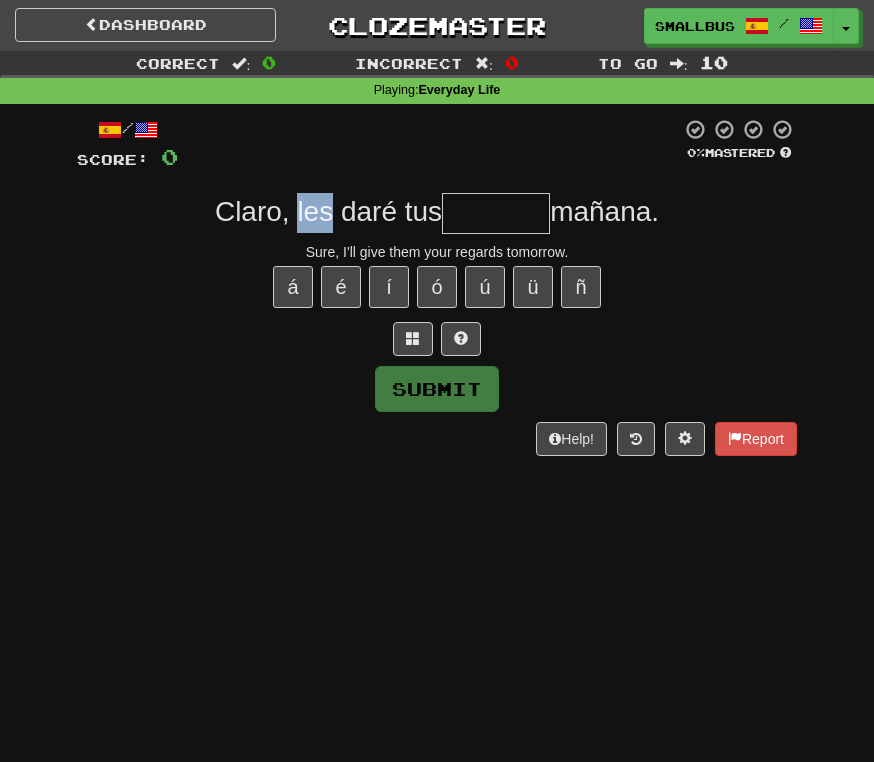 click on "Claro, les daré tus" at bounding box center (328, 211) 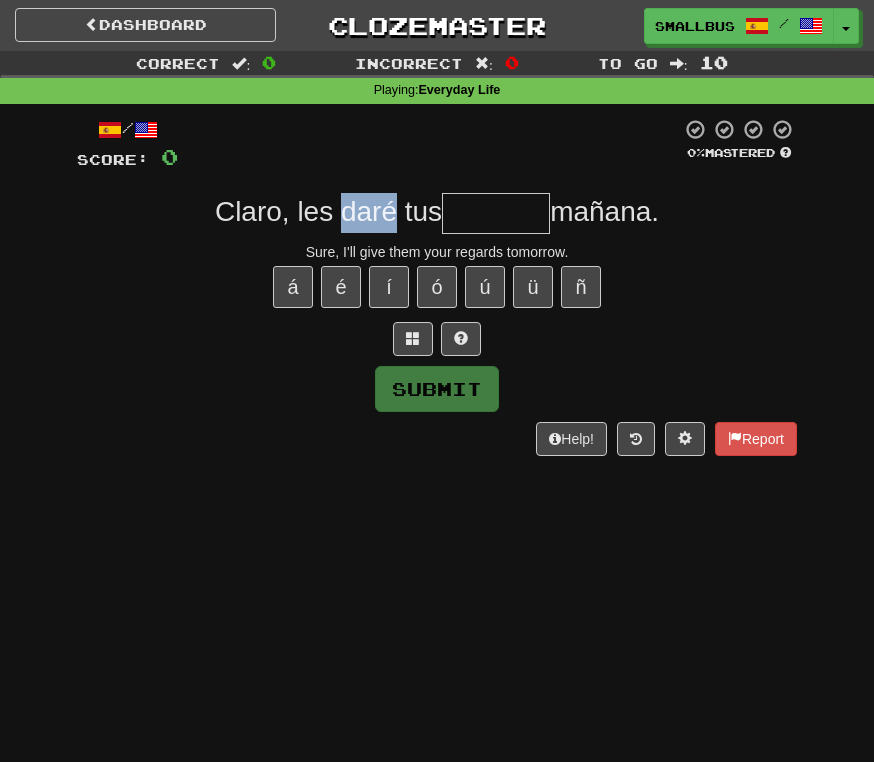 drag, startPoint x: 391, startPoint y: 219, endPoint x: 330, endPoint y: 219, distance: 61 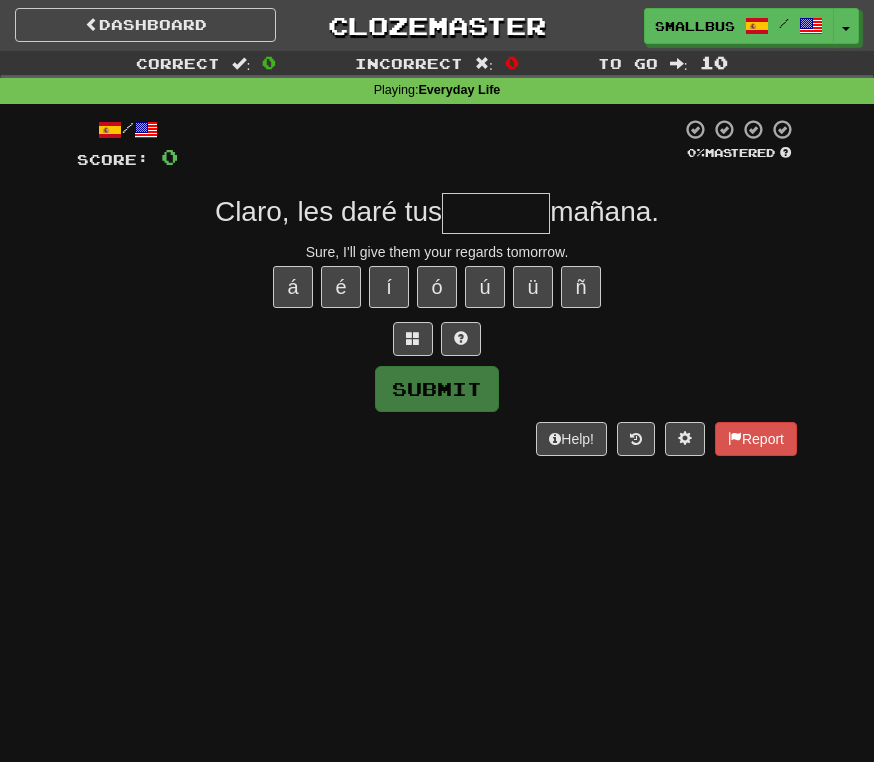 click at bounding box center (496, 213) 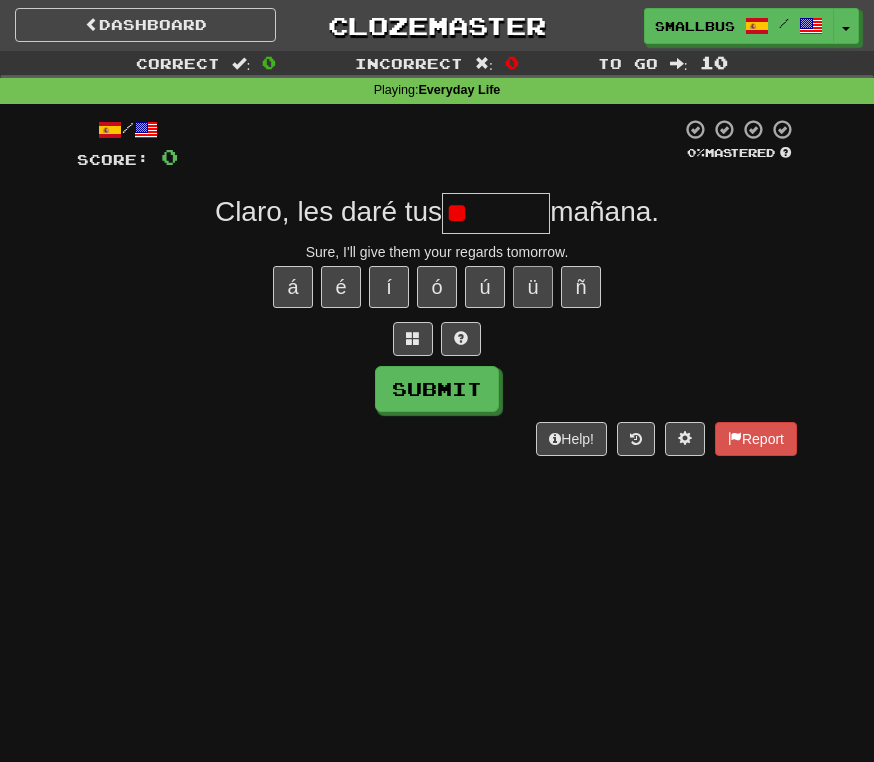 type on "*" 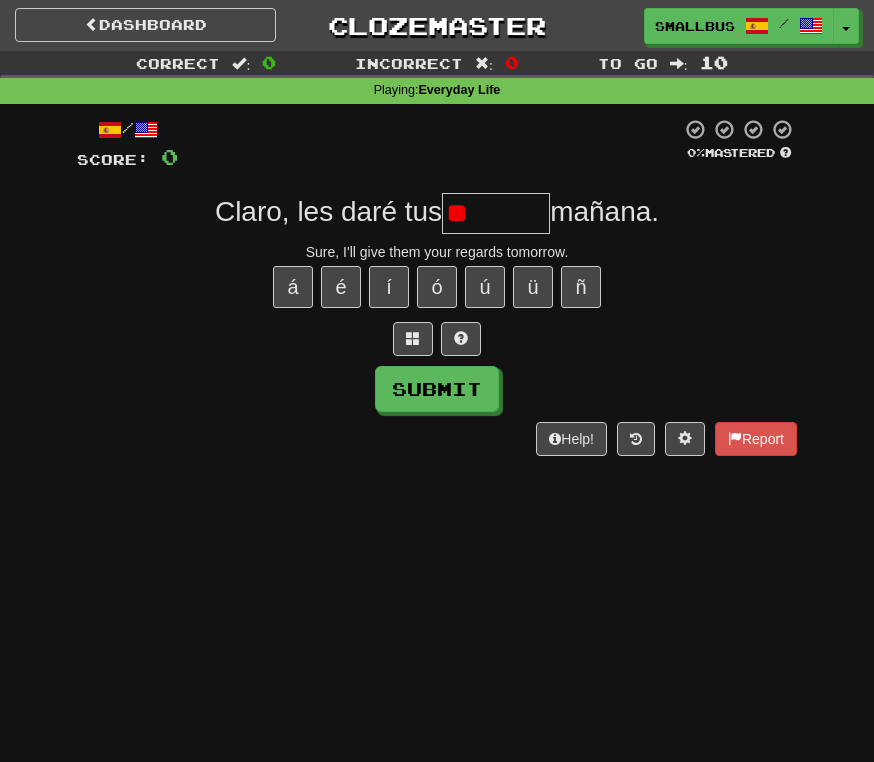 type on "*******" 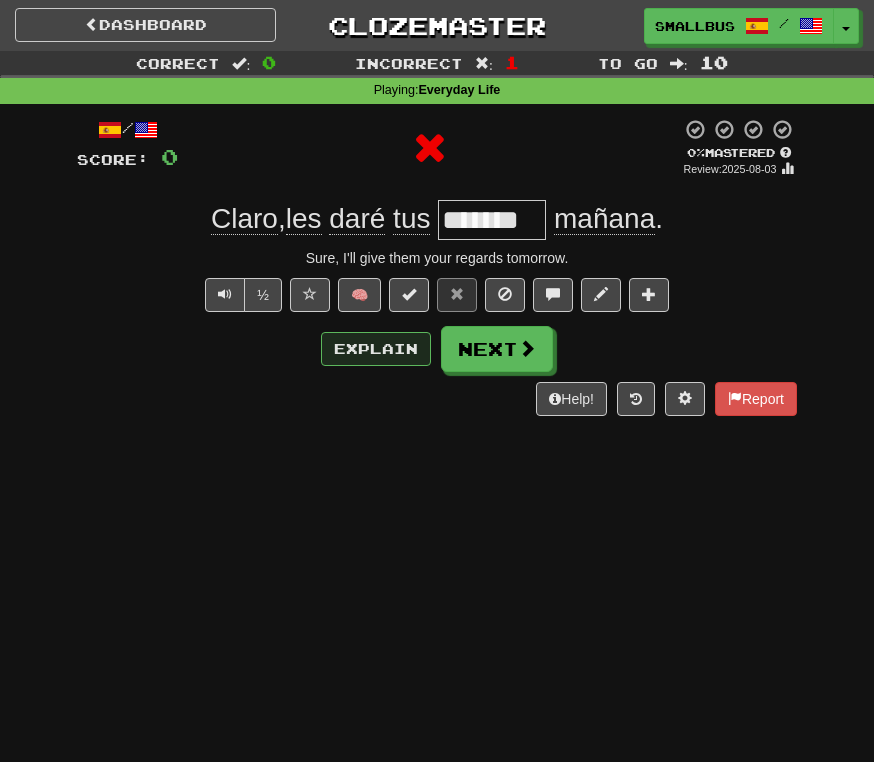 click on "Explain" at bounding box center (376, 349) 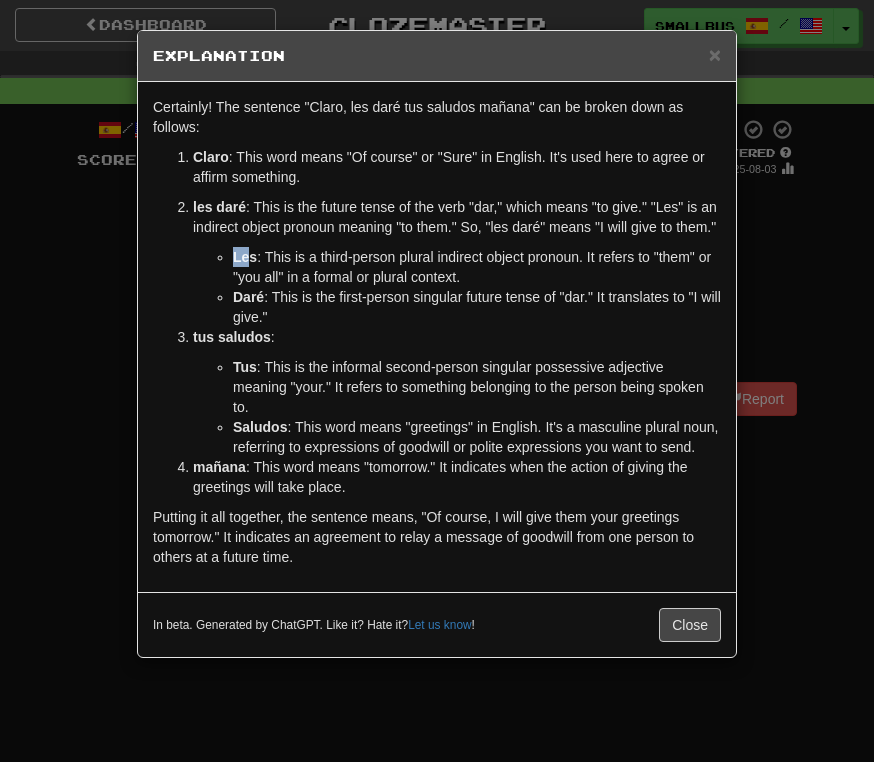 drag, startPoint x: 230, startPoint y: 267, endPoint x: 252, endPoint y: 271, distance: 22.36068 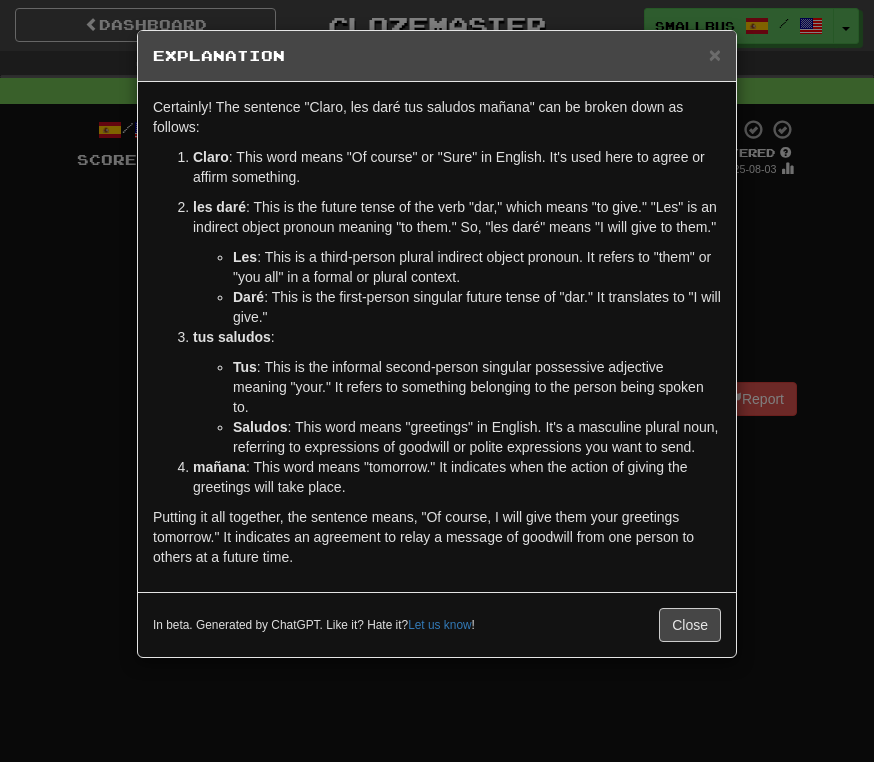 click on "Les : This is a third-person plural indirect object pronoun. It refers to "them" or "you all" in a formal or plural context." at bounding box center [477, 267] 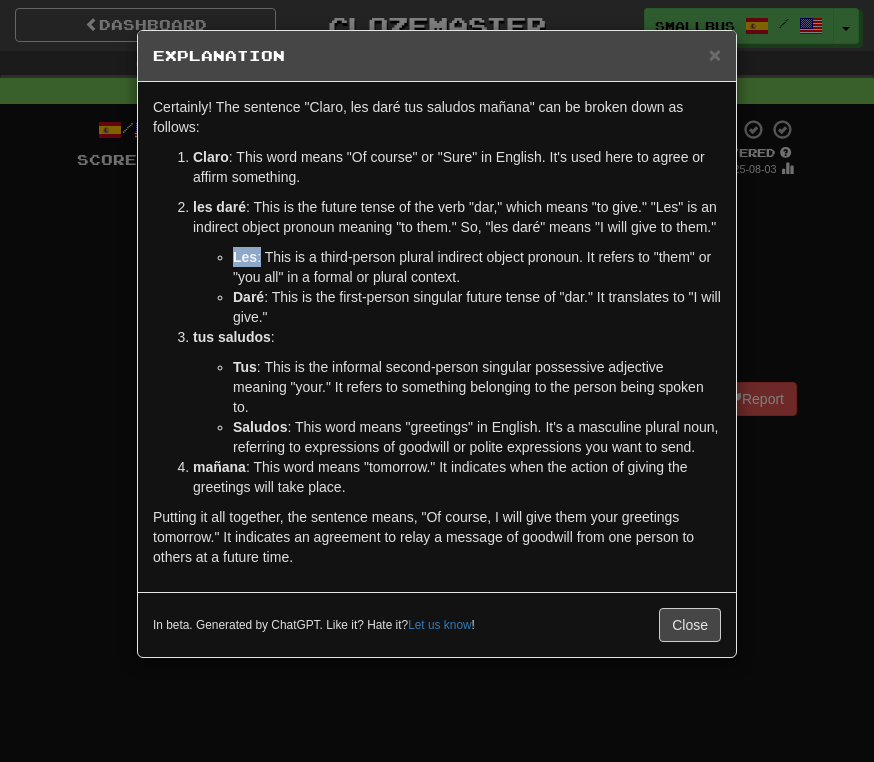 drag, startPoint x: 260, startPoint y: 278, endPoint x: 228, endPoint y: 278, distance: 32 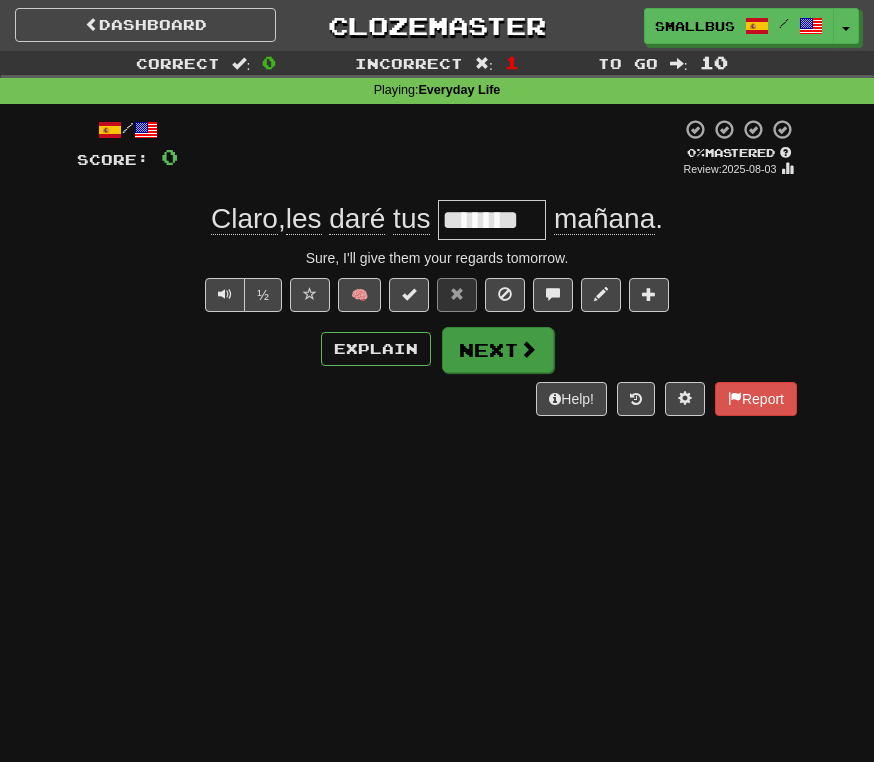 click on "Next" at bounding box center [498, 350] 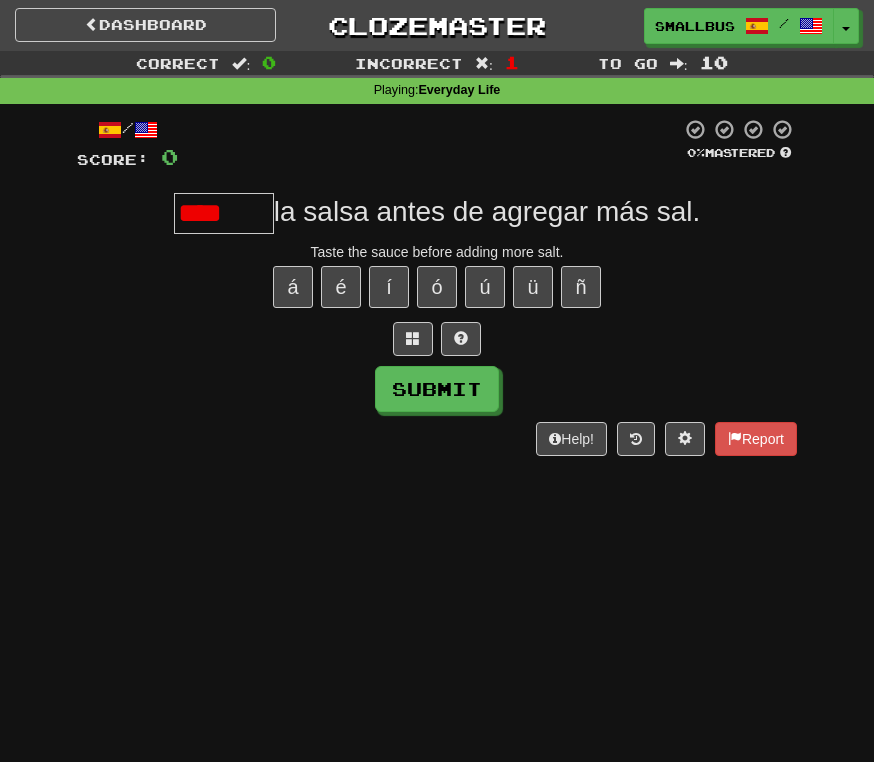 type on "******" 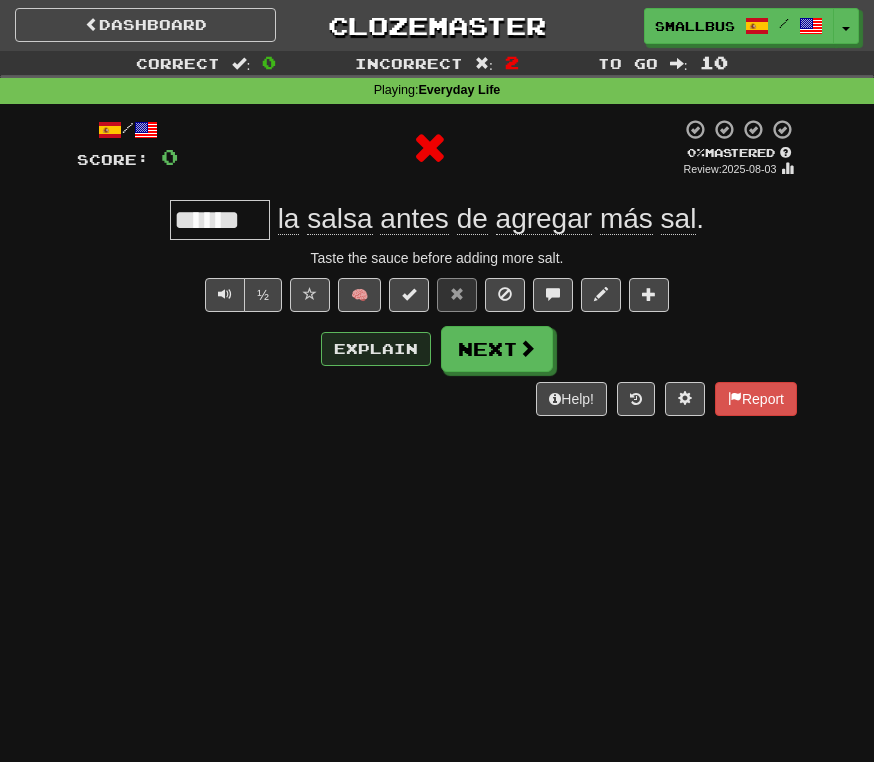 click on "Explain" at bounding box center (376, 349) 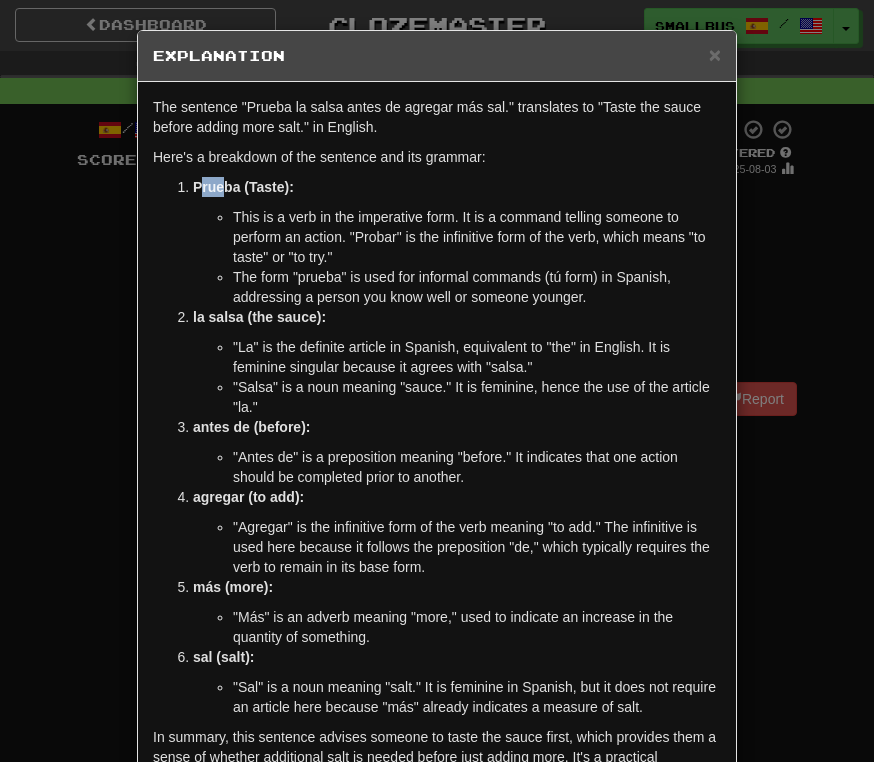 drag, startPoint x: 201, startPoint y: 193, endPoint x: 228, endPoint y: 194, distance: 27.018513 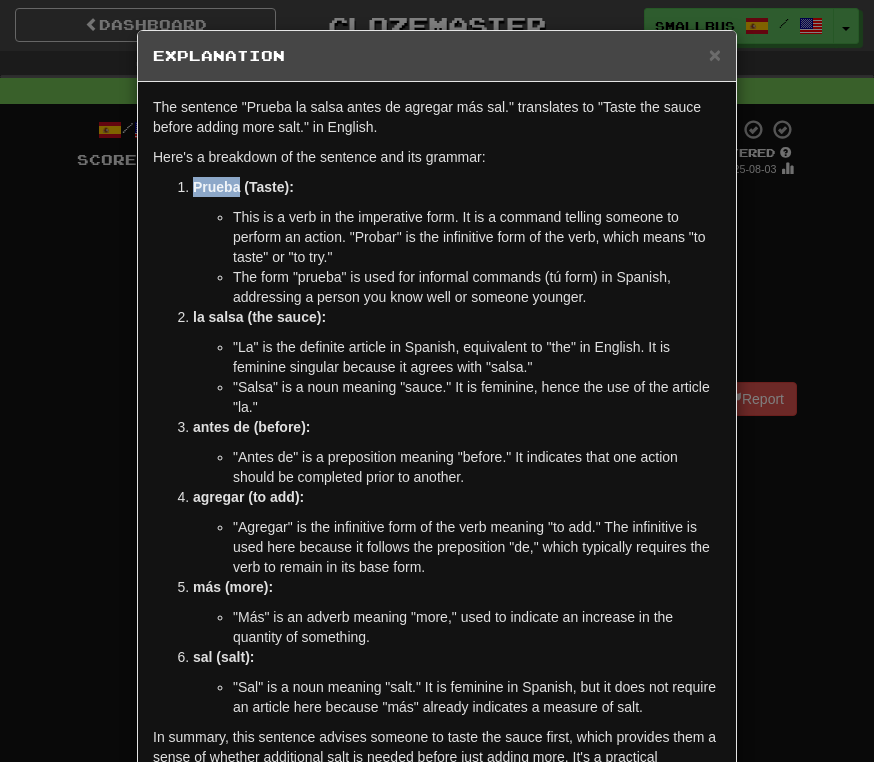 click on "Prueba (Taste):" at bounding box center (243, 187) 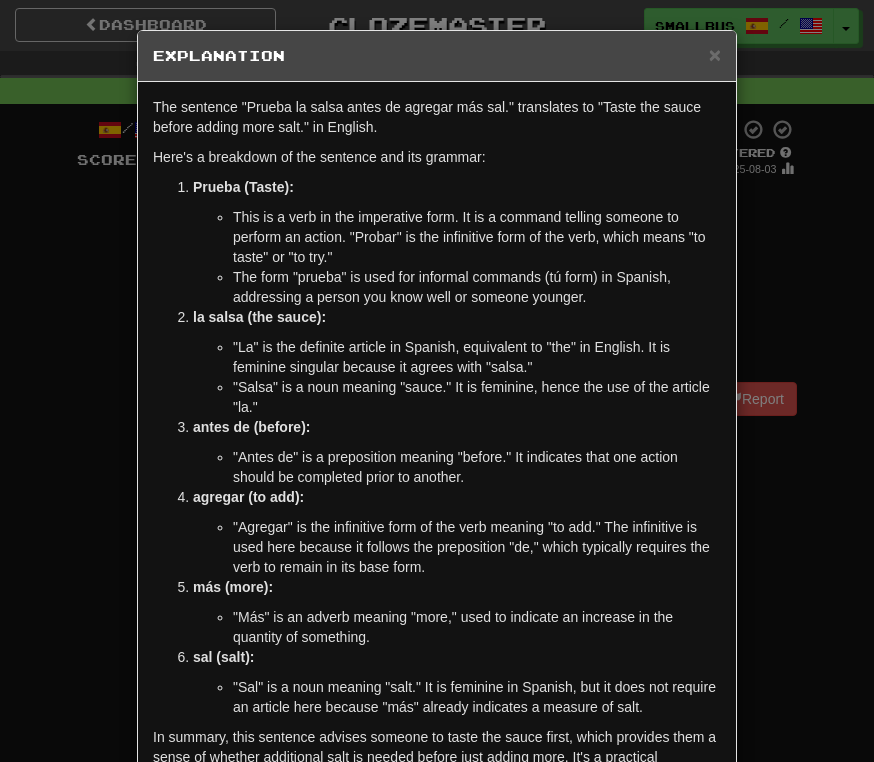 drag, startPoint x: 362, startPoint y: 246, endPoint x: 389, endPoint y: 246, distance: 27 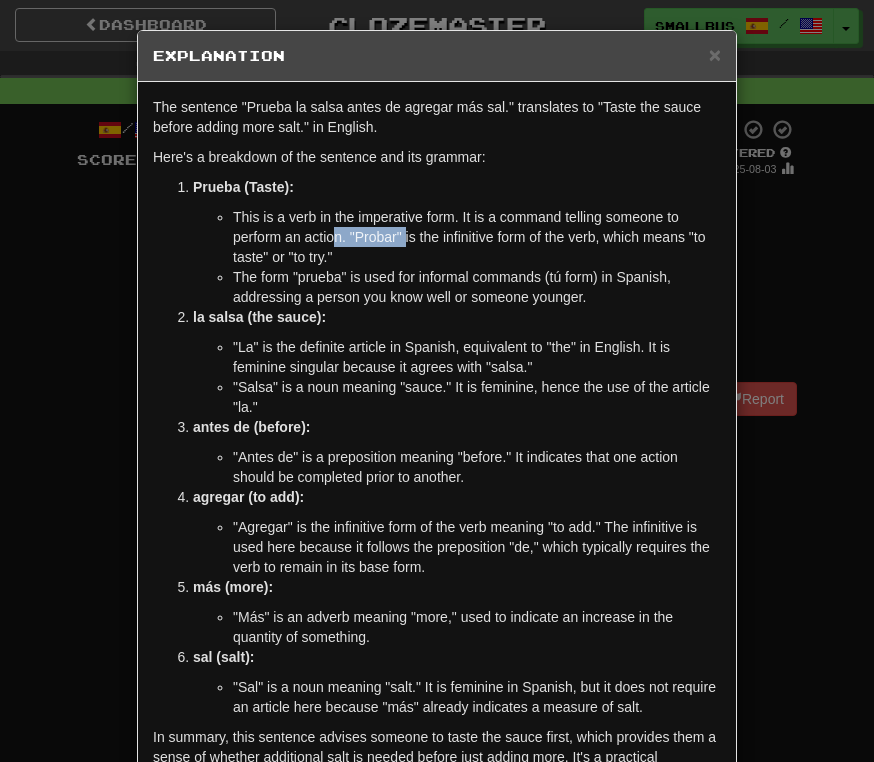 drag, startPoint x: 408, startPoint y: 239, endPoint x: 339, endPoint y: 237, distance: 69.02898 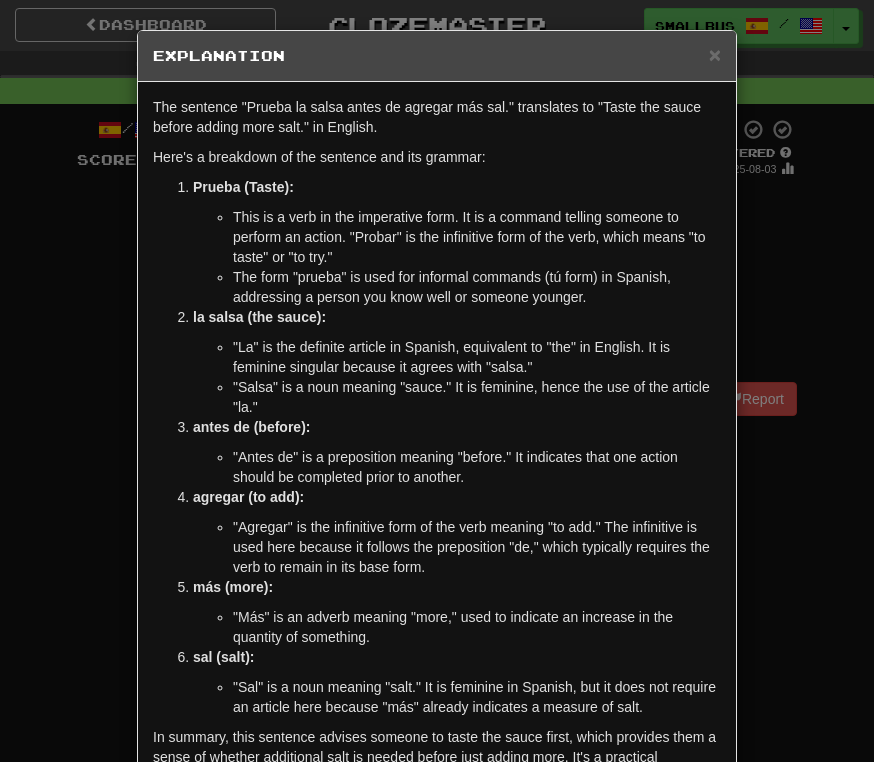 click on "This is a verb in the imperative form. It is a command telling someone to perform an action. "Probar" is the infinitive form of the verb, which means "to taste" or "to try."" at bounding box center [477, 237] 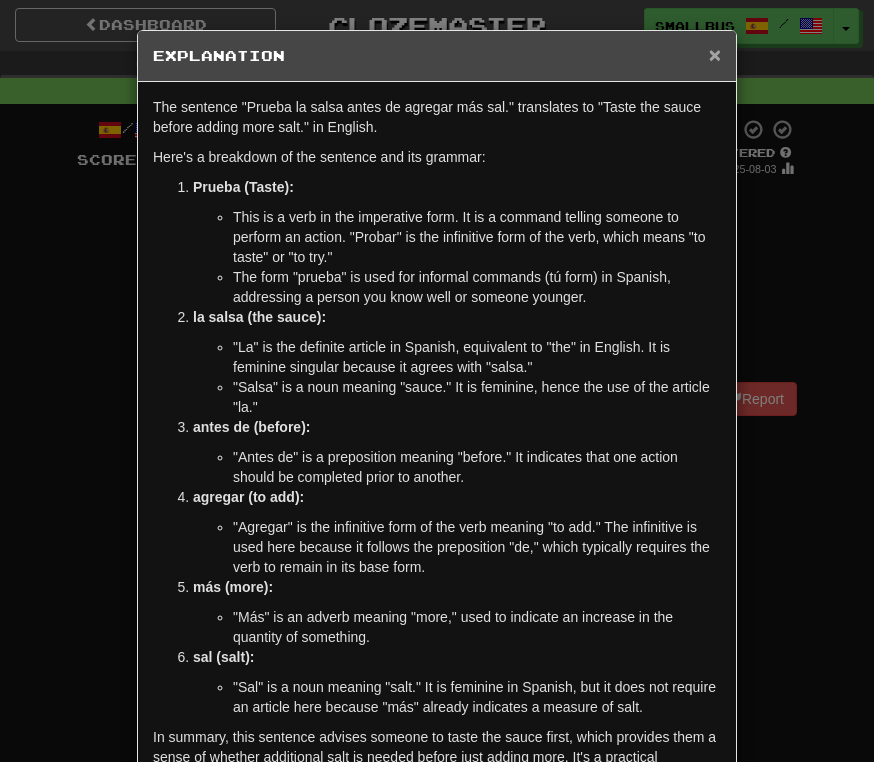 click on "×" at bounding box center [715, 54] 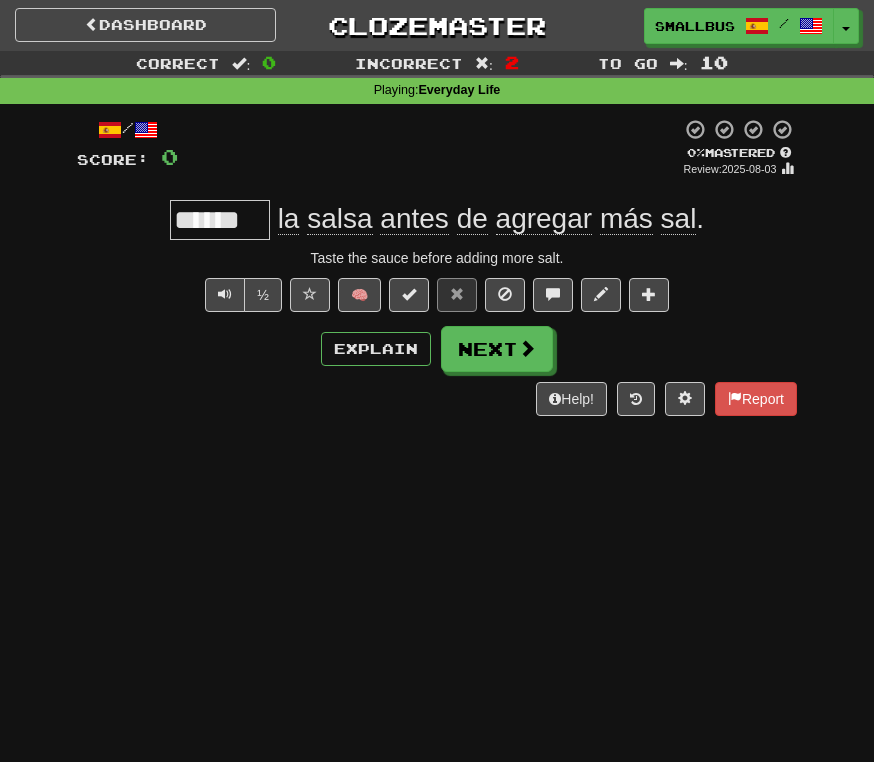 click on "agregar" at bounding box center (544, 219) 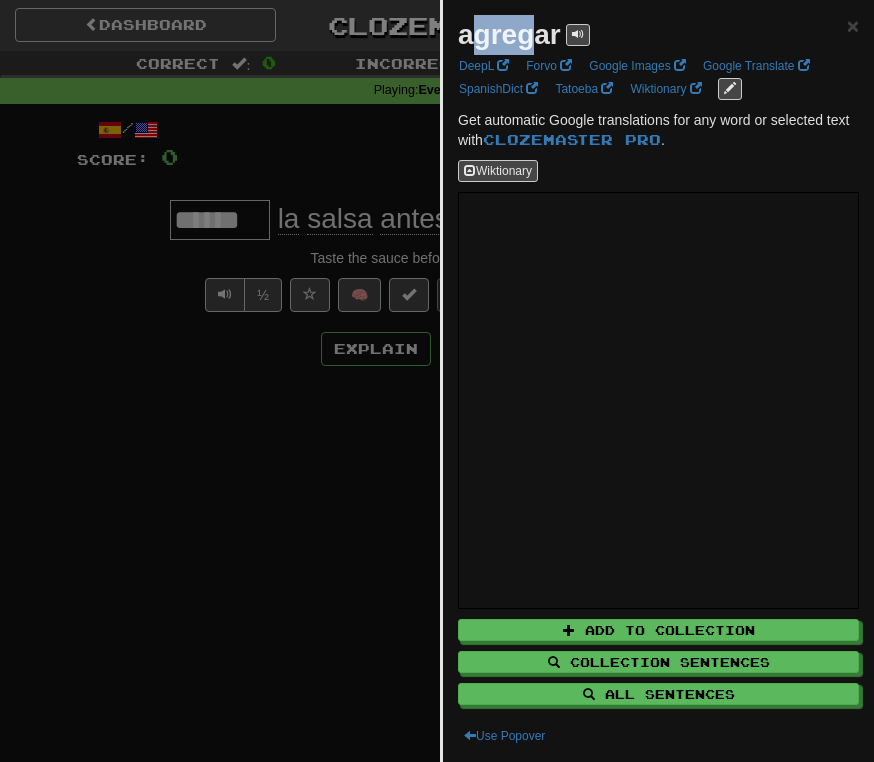 drag, startPoint x: 468, startPoint y: 41, endPoint x: 542, endPoint y: 42, distance: 74.00676 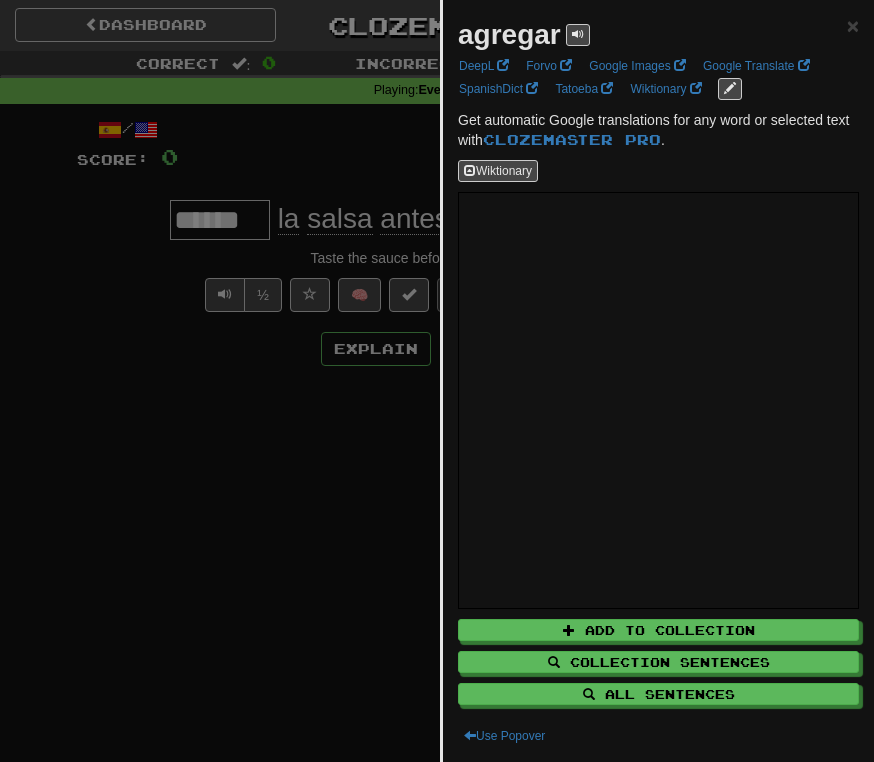 scroll, scrollTop: 0, scrollLeft: 0, axis: both 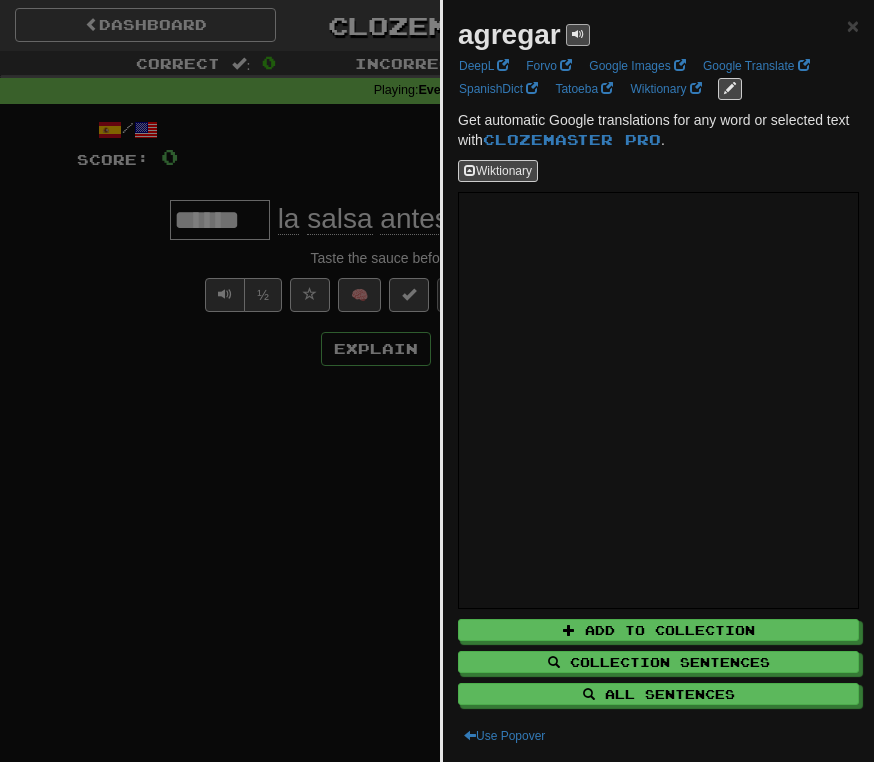 click at bounding box center [578, 35] 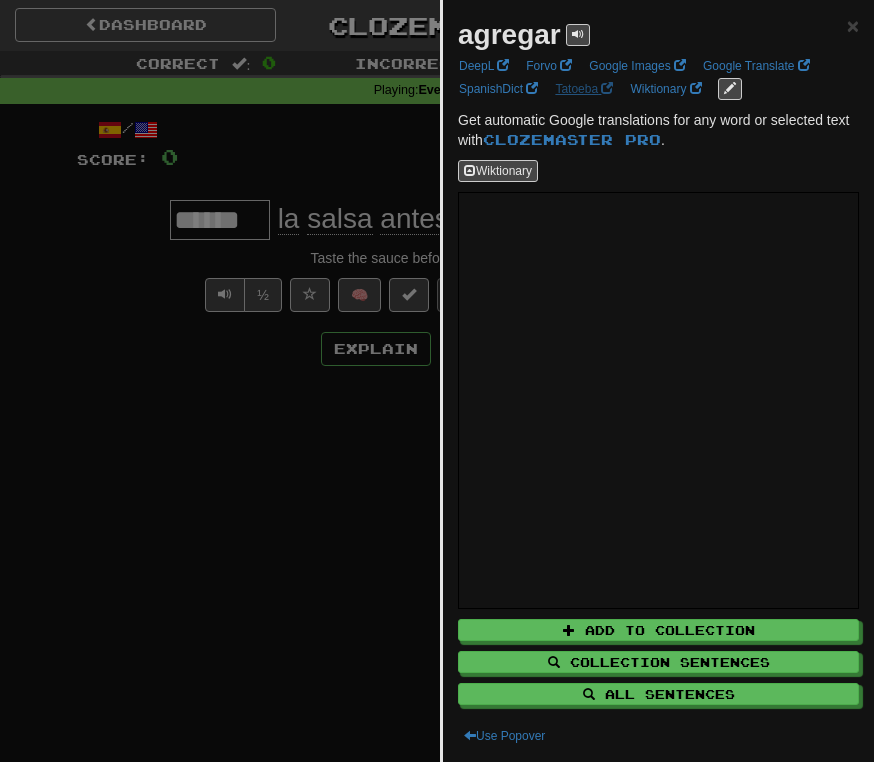 click on "Tatoeba" at bounding box center (584, 89) 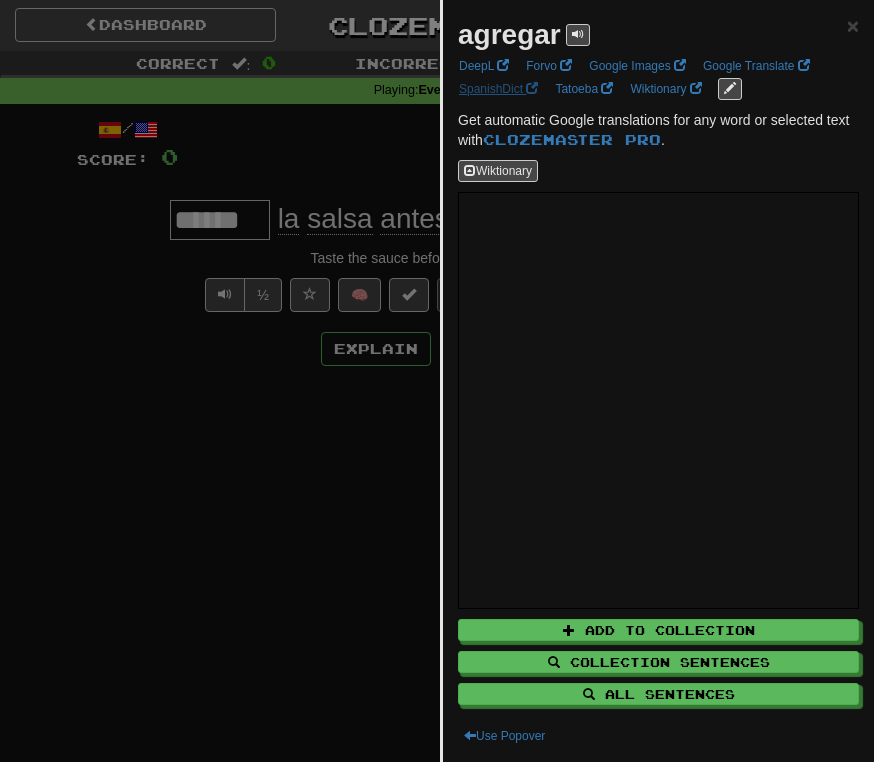 click on "SpanishDict" at bounding box center (498, 89) 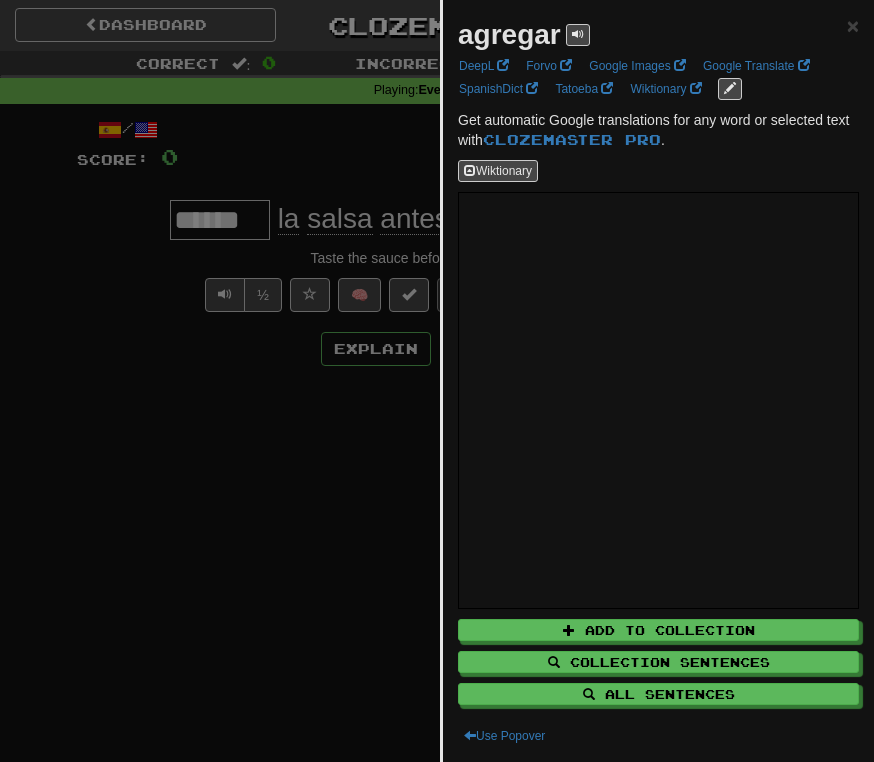click at bounding box center [437, 381] 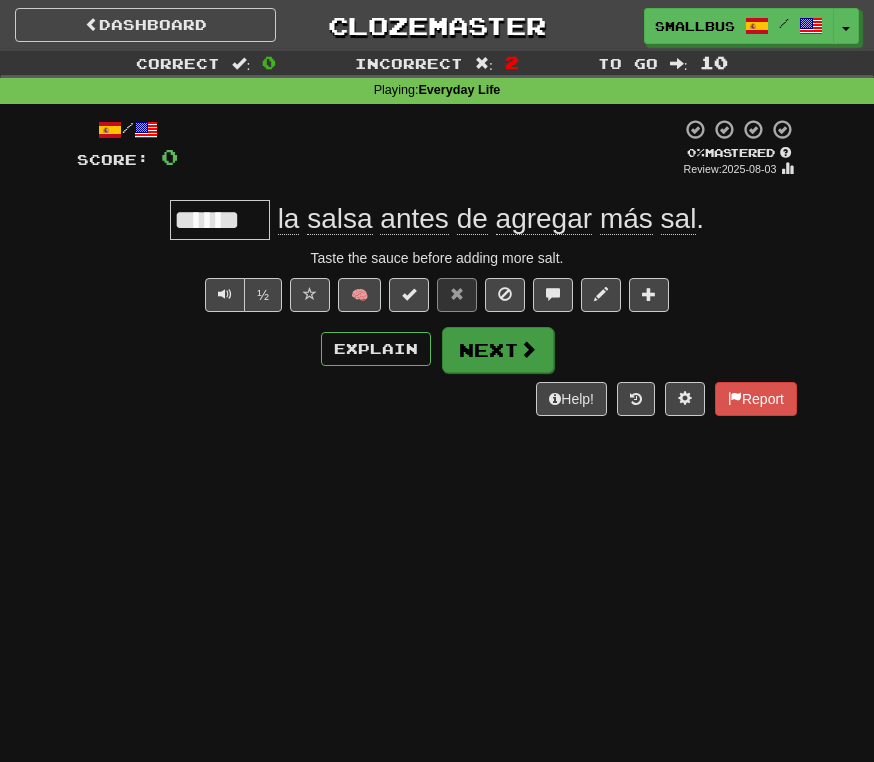 click on "Next" at bounding box center (498, 350) 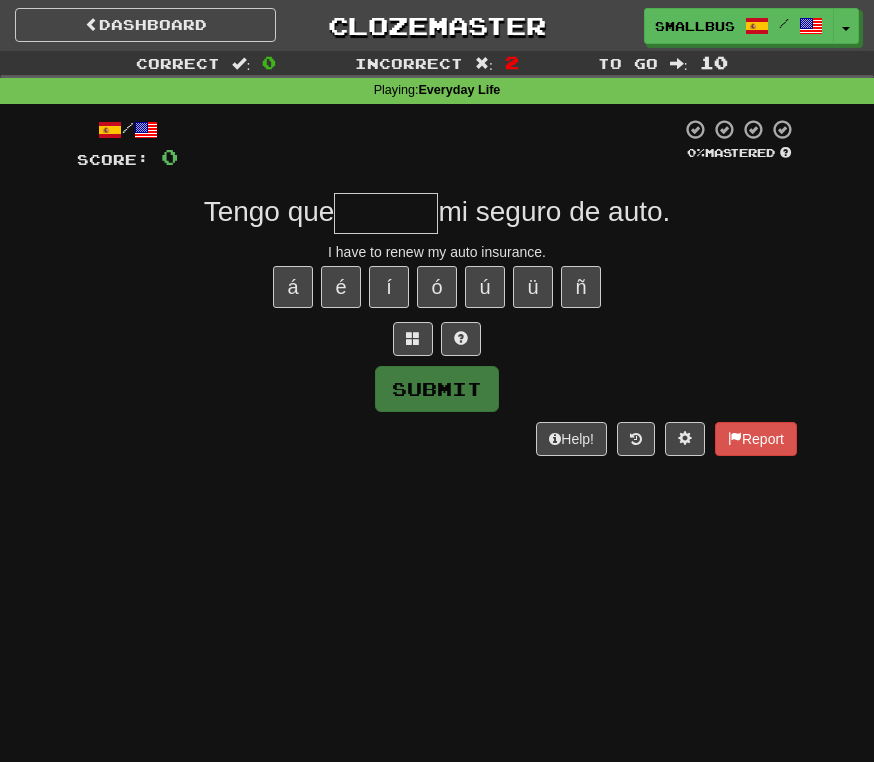 type on "*******" 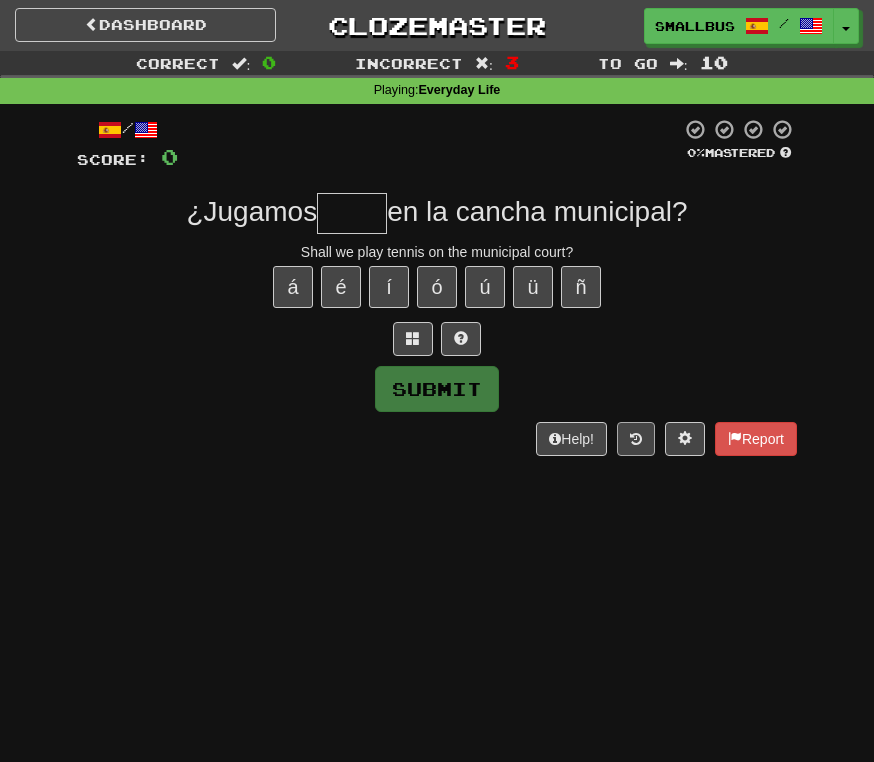 click at bounding box center [636, 439] 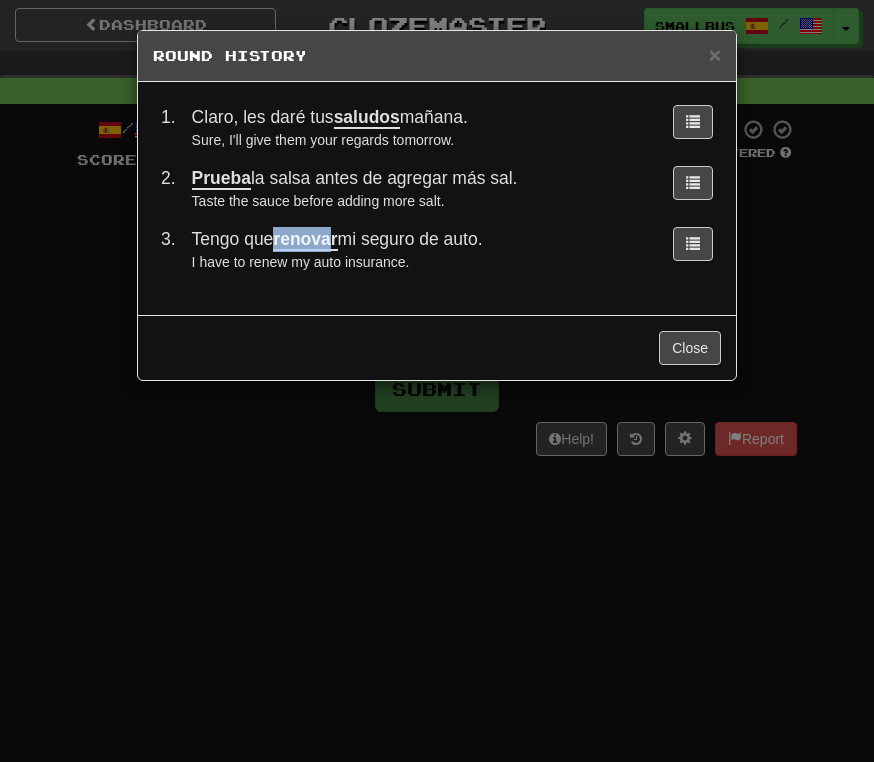 drag, startPoint x: 269, startPoint y: 245, endPoint x: 333, endPoint y: 246, distance: 64.00781 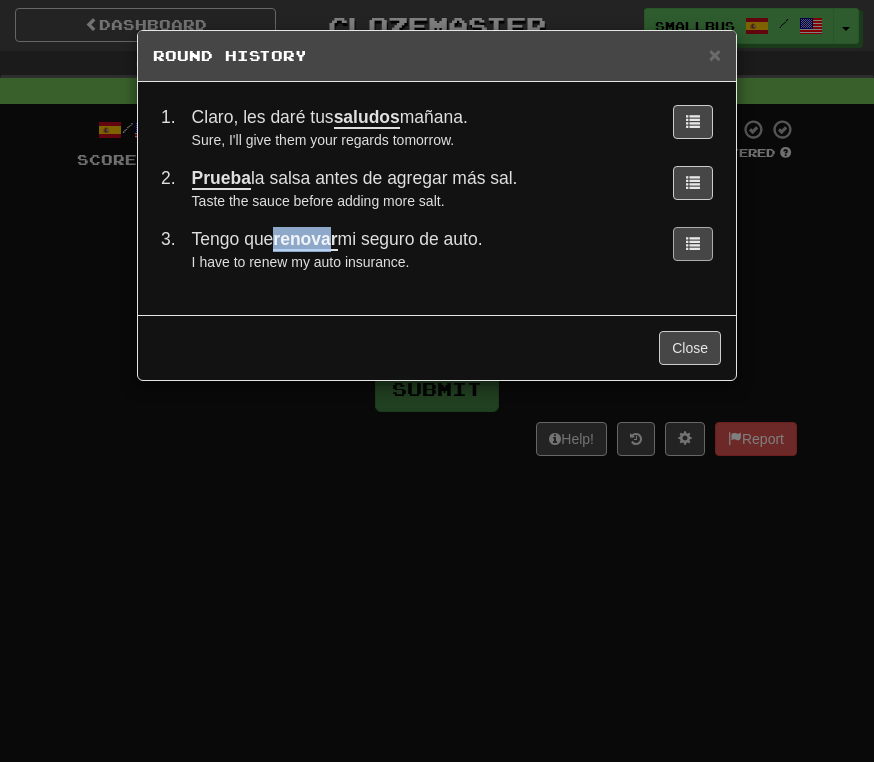 click at bounding box center (693, 243) 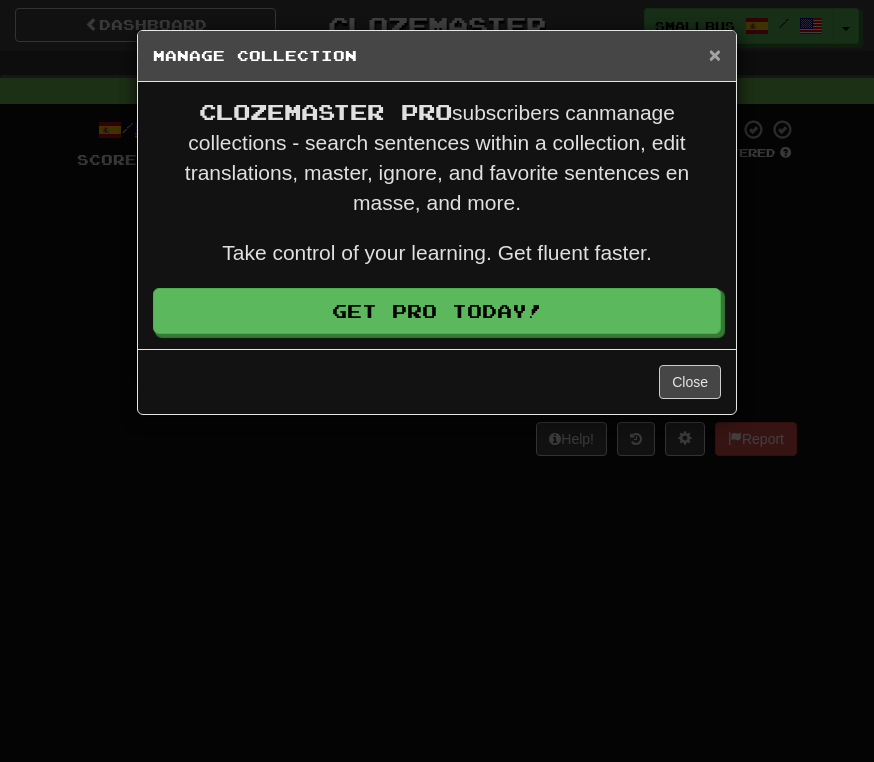 click on "×" at bounding box center [715, 54] 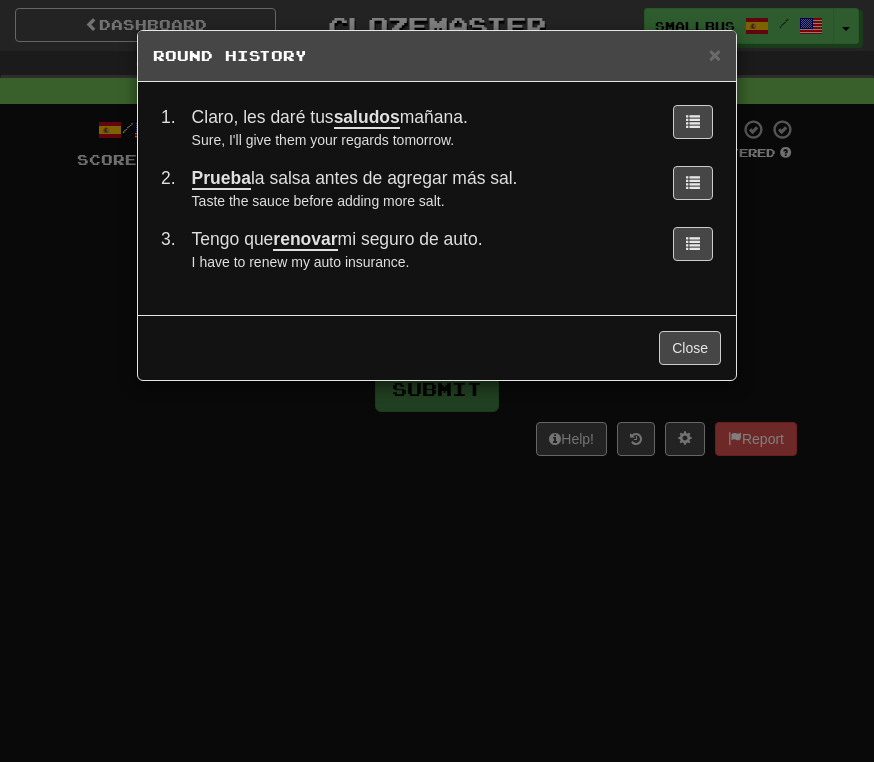 click on "3 ." at bounding box center [168, 249] 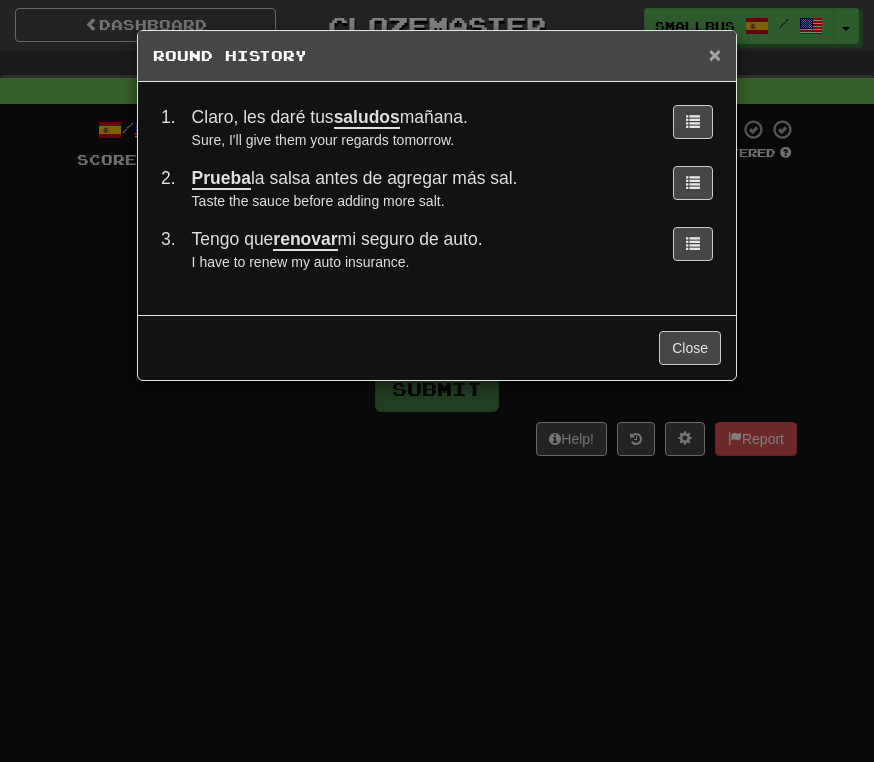 click on "×" at bounding box center (715, 54) 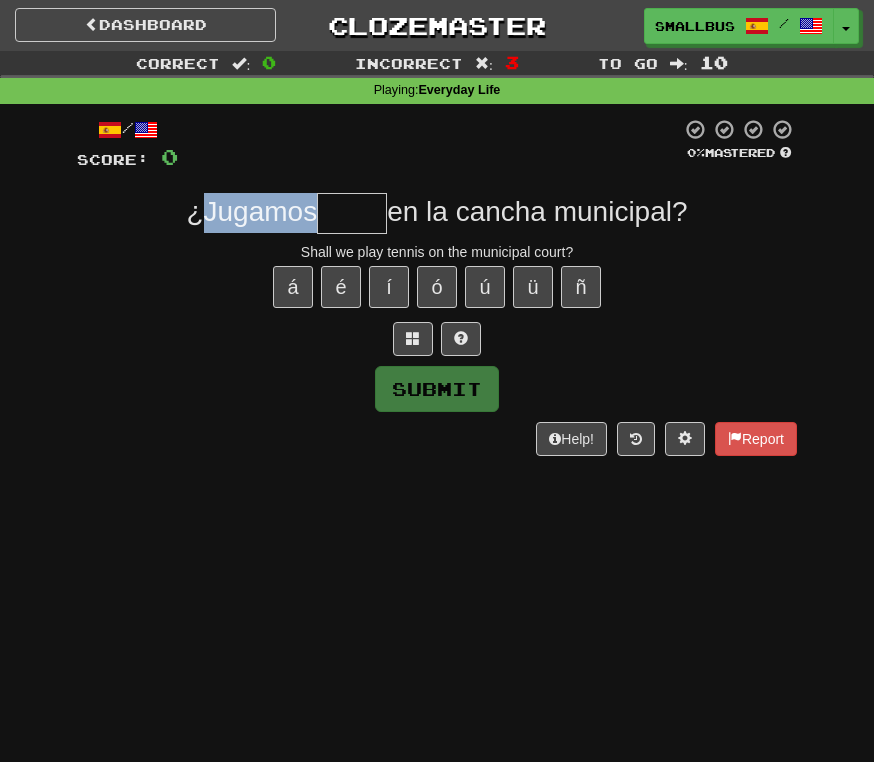 drag, startPoint x: 193, startPoint y: 206, endPoint x: 296, endPoint y: 203, distance: 103.04368 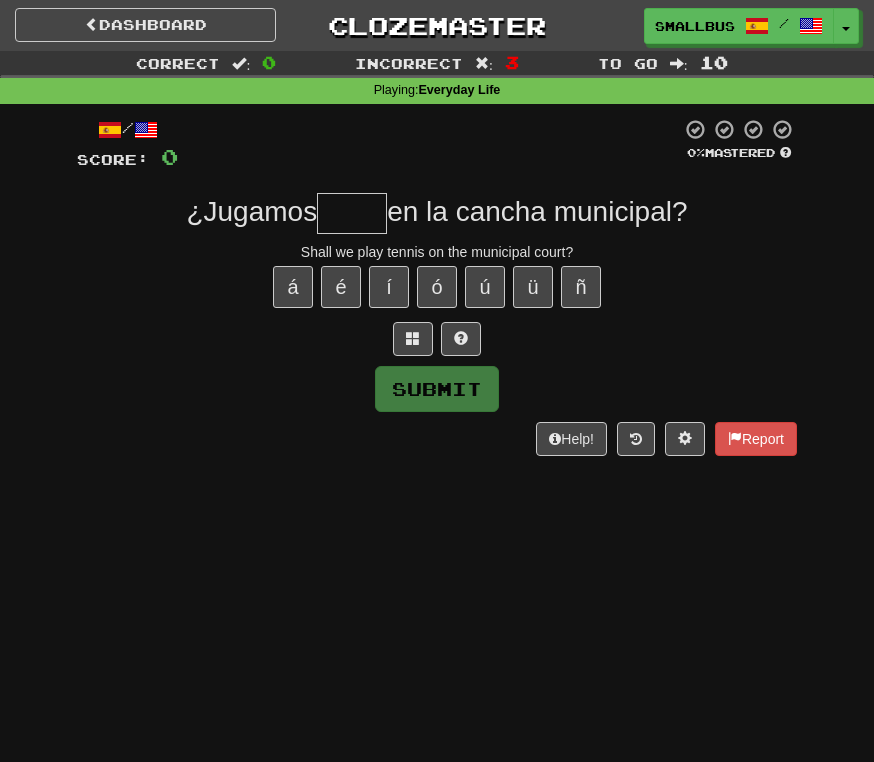 click at bounding box center (352, 213) 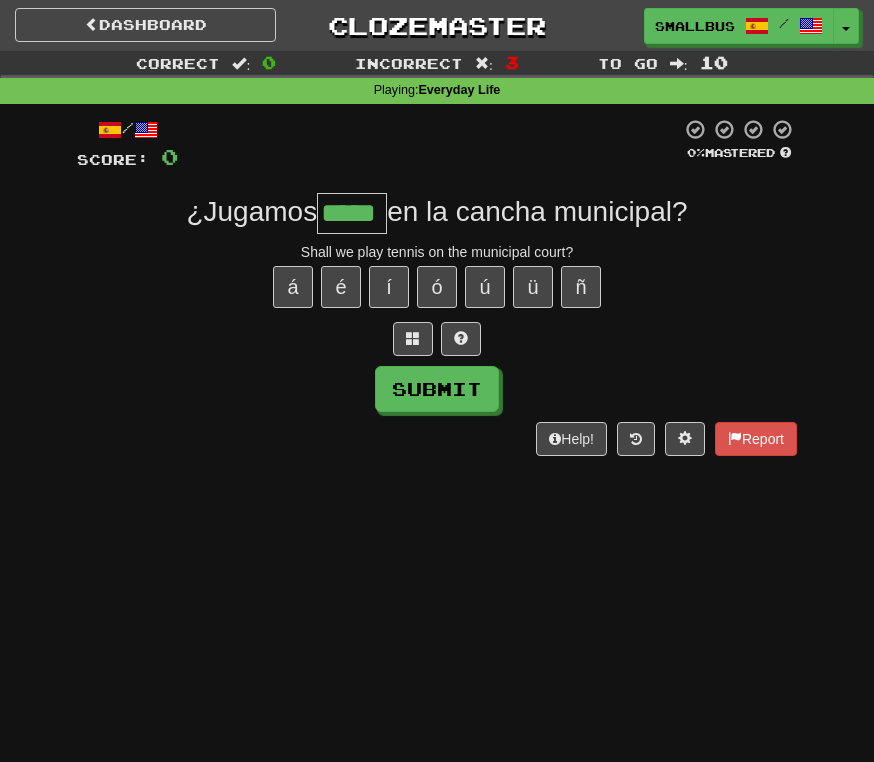 type on "*****" 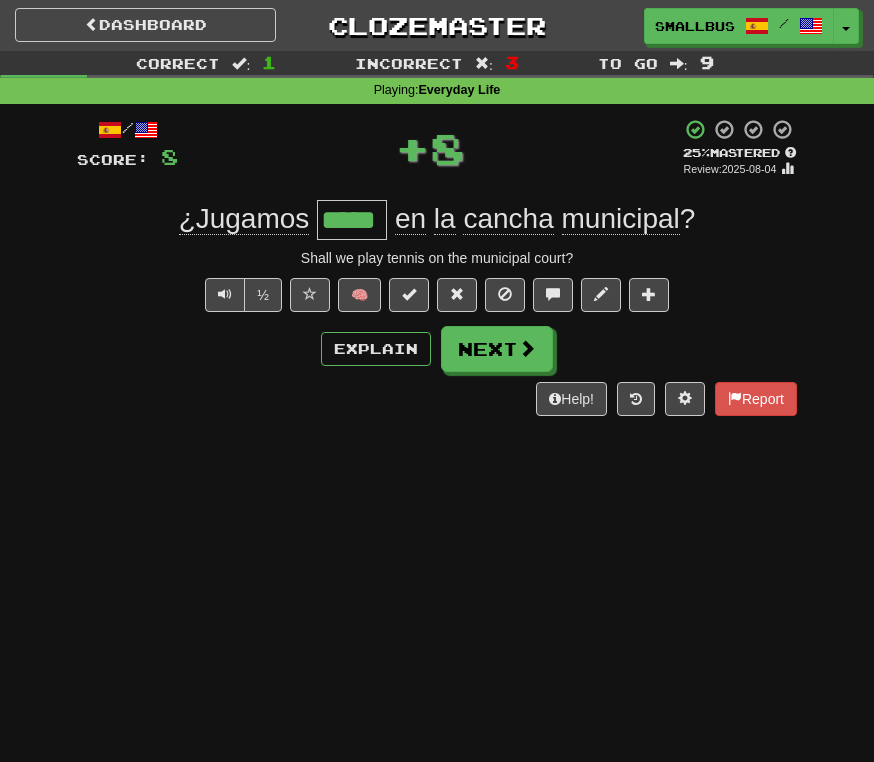 click on "cancha" at bounding box center (508, 219) 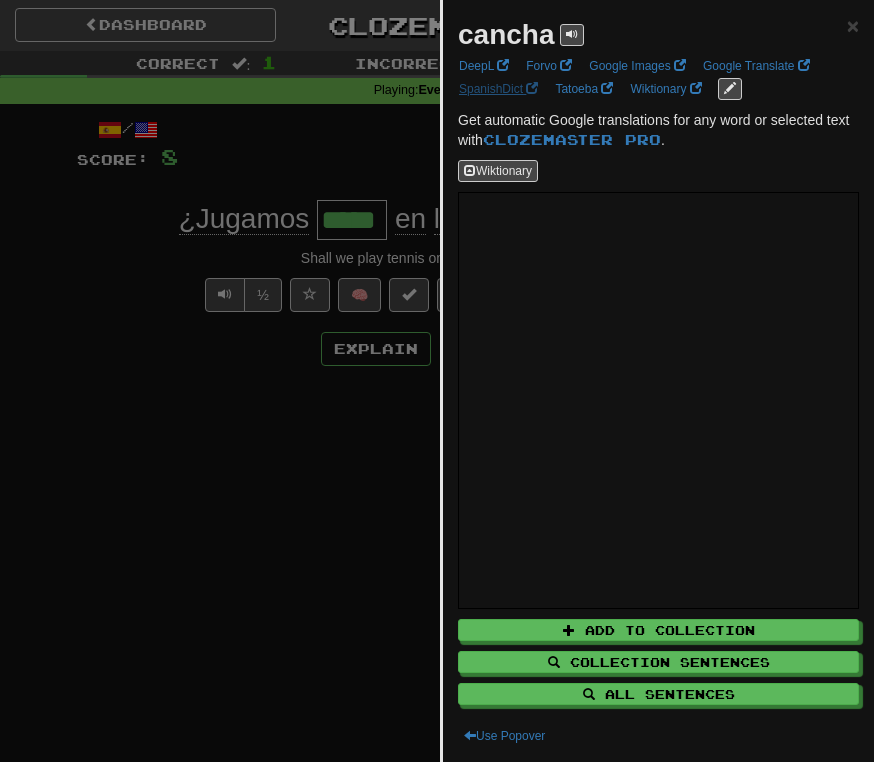 click at bounding box center (532, 88) 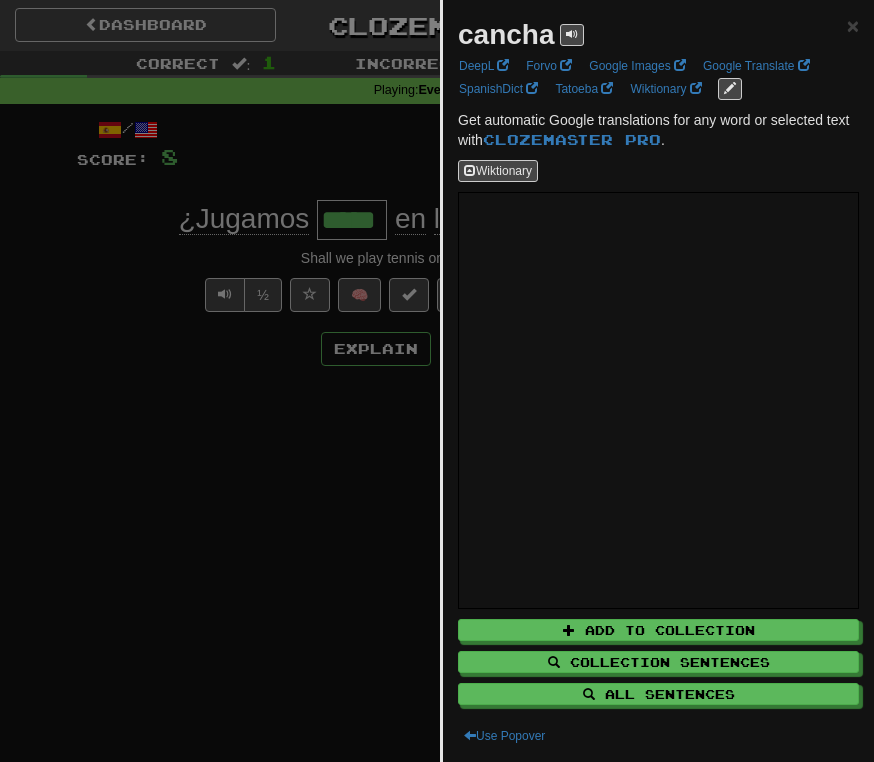 click at bounding box center [437, 381] 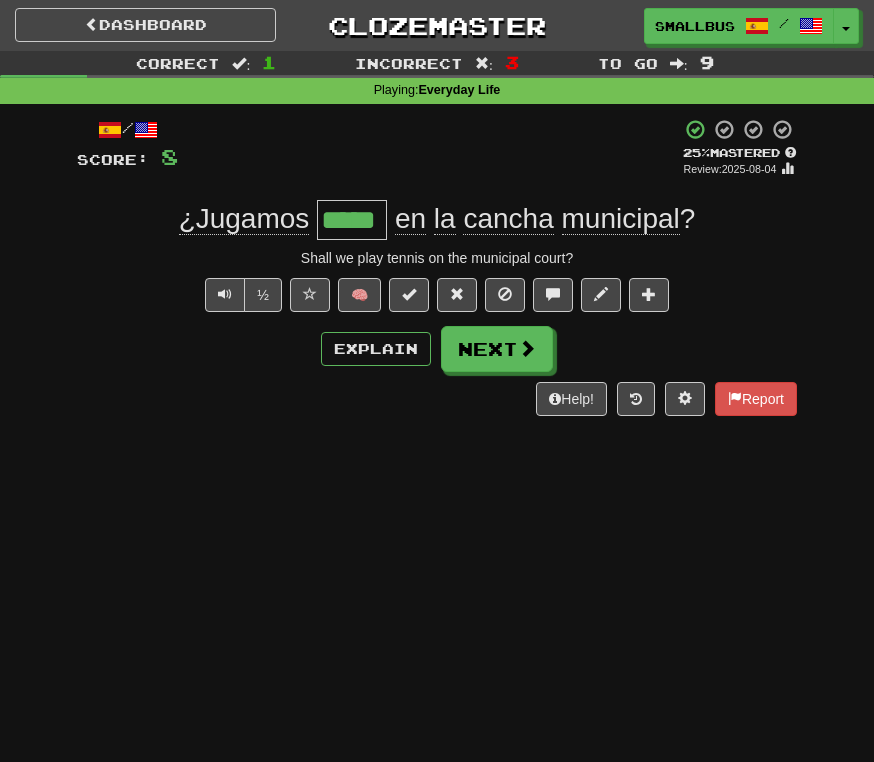 click on "Help!  Report" at bounding box center [437, 399] 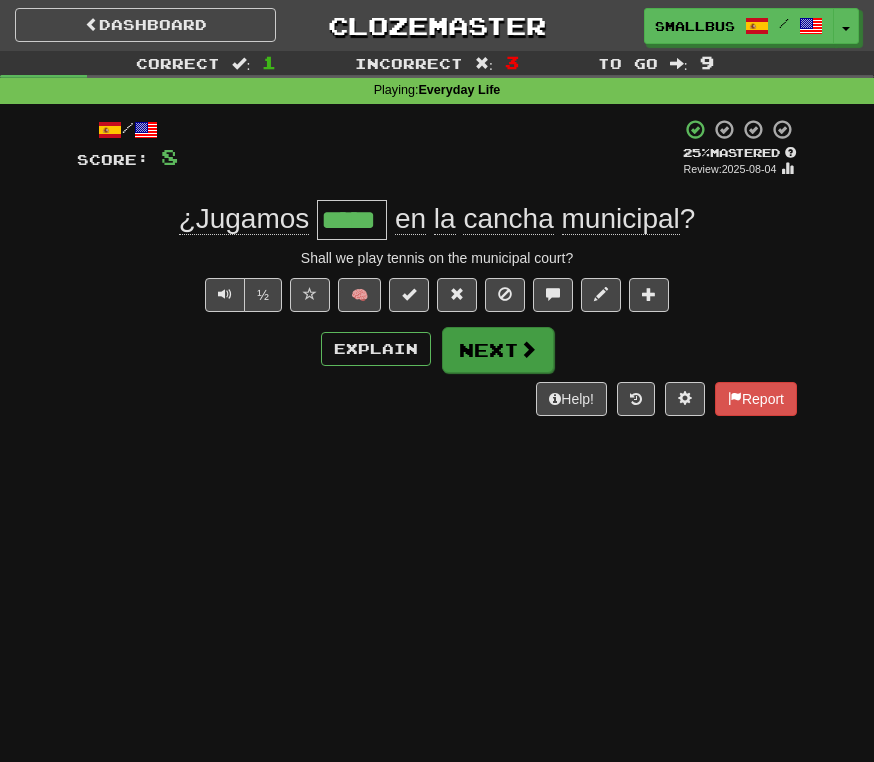 click on "Next" at bounding box center [498, 350] 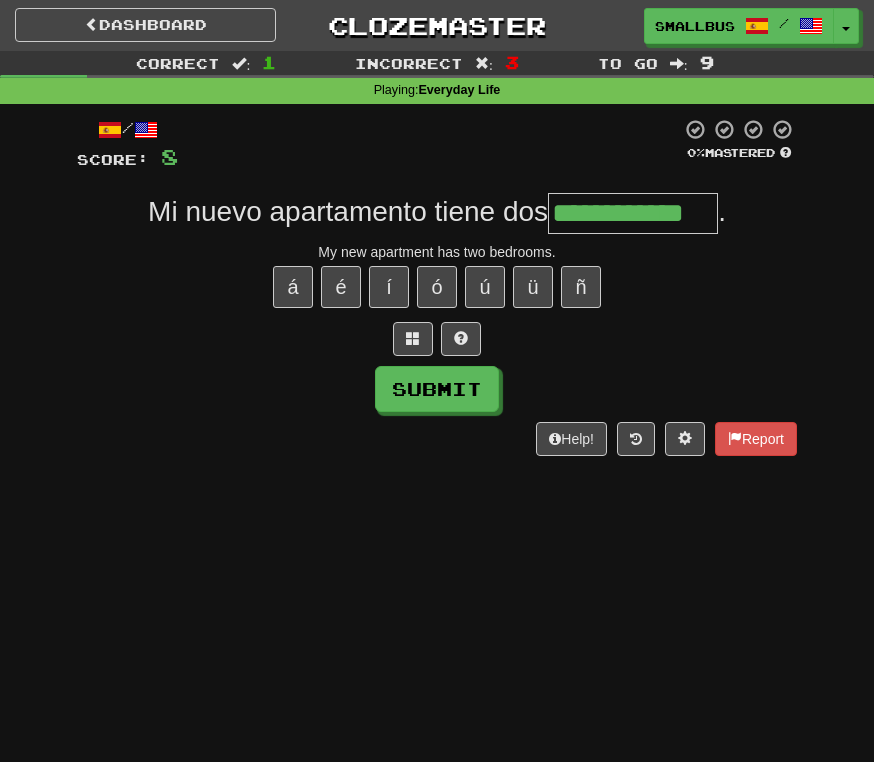 type on "**********" 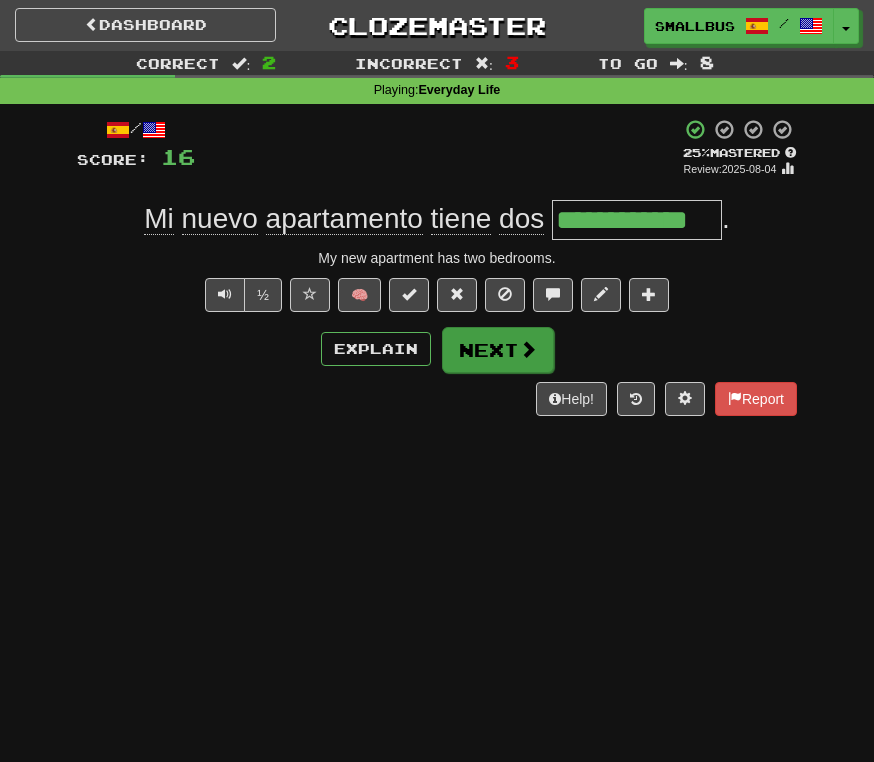 click on "Next" at bounding box center (498, 350) 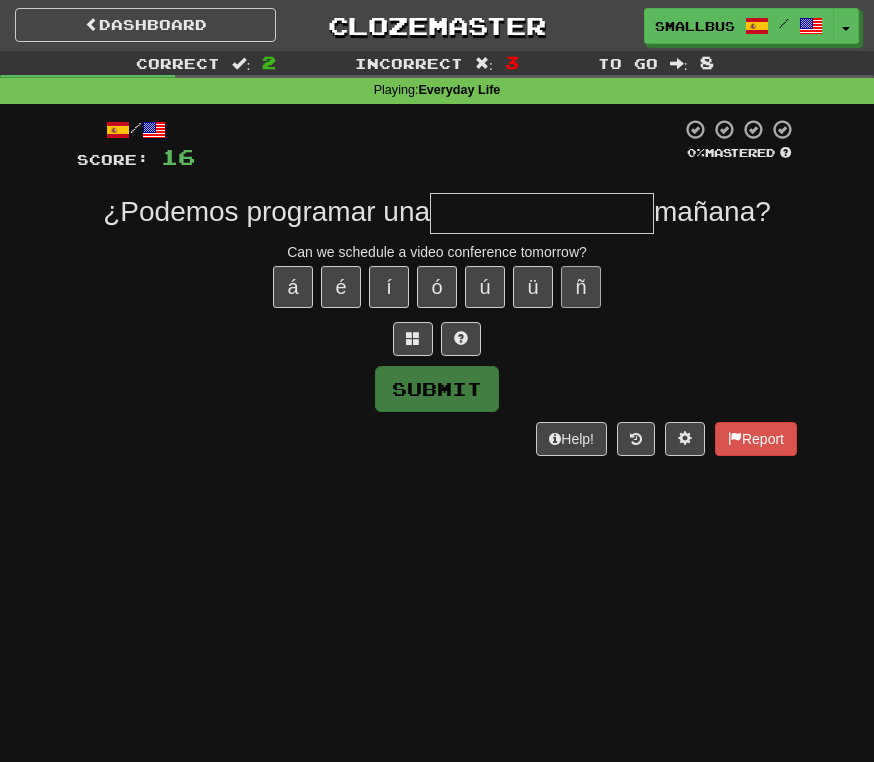 type on "*" 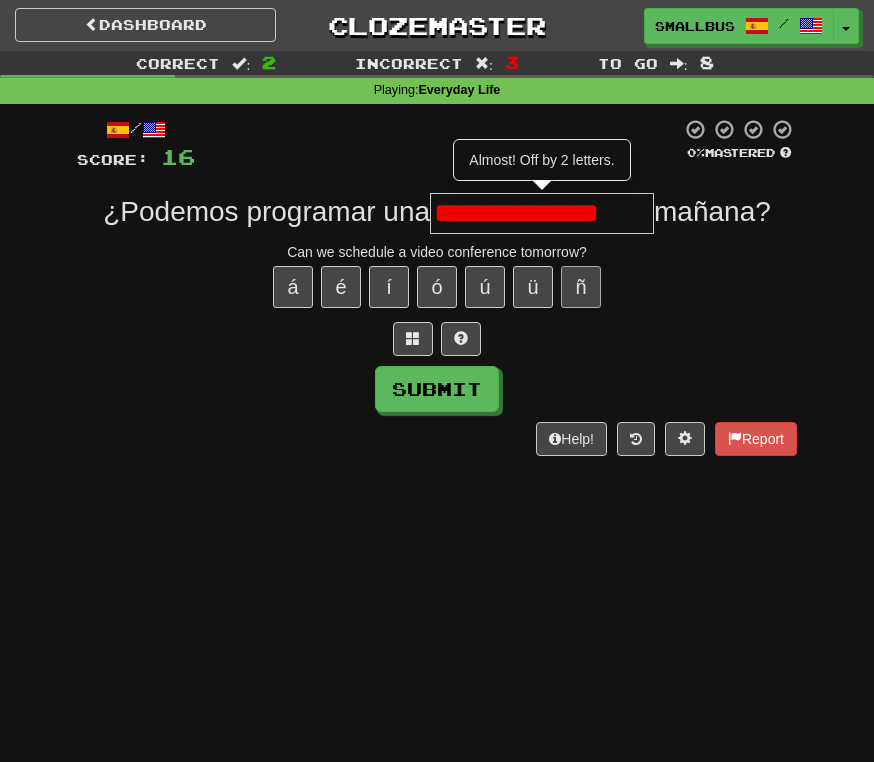 type on "**********" 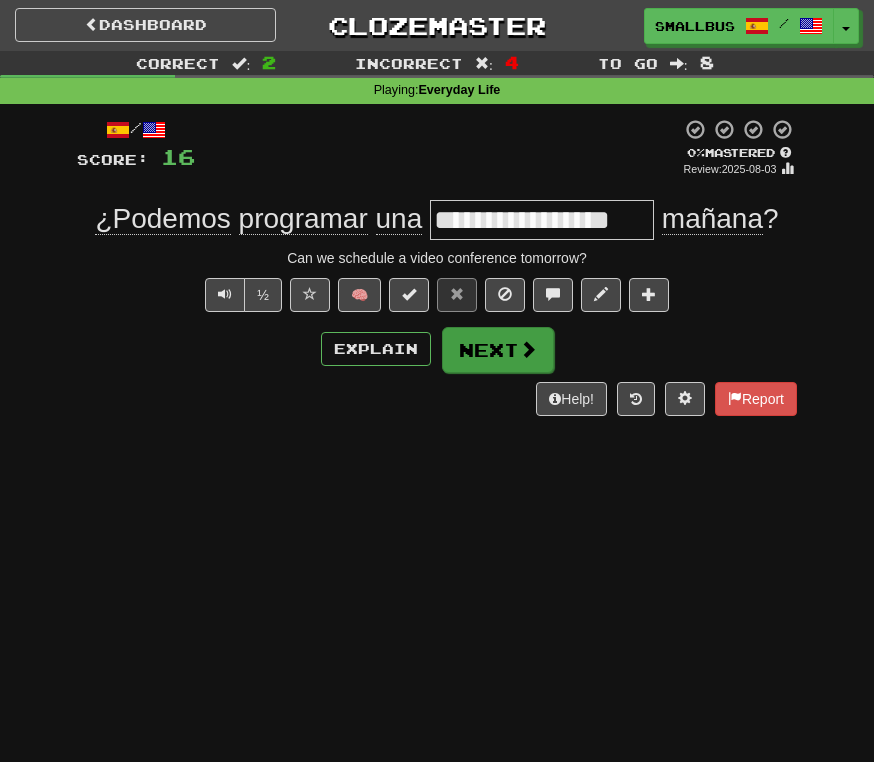 click on "Next" at bounding box center (498, 350) 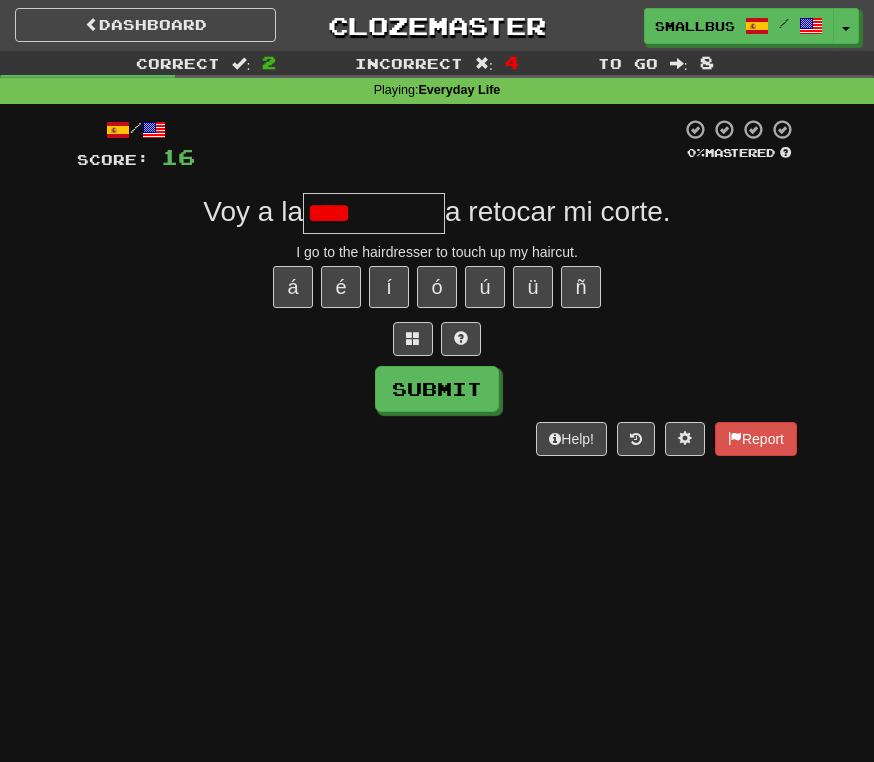 type on "**********" 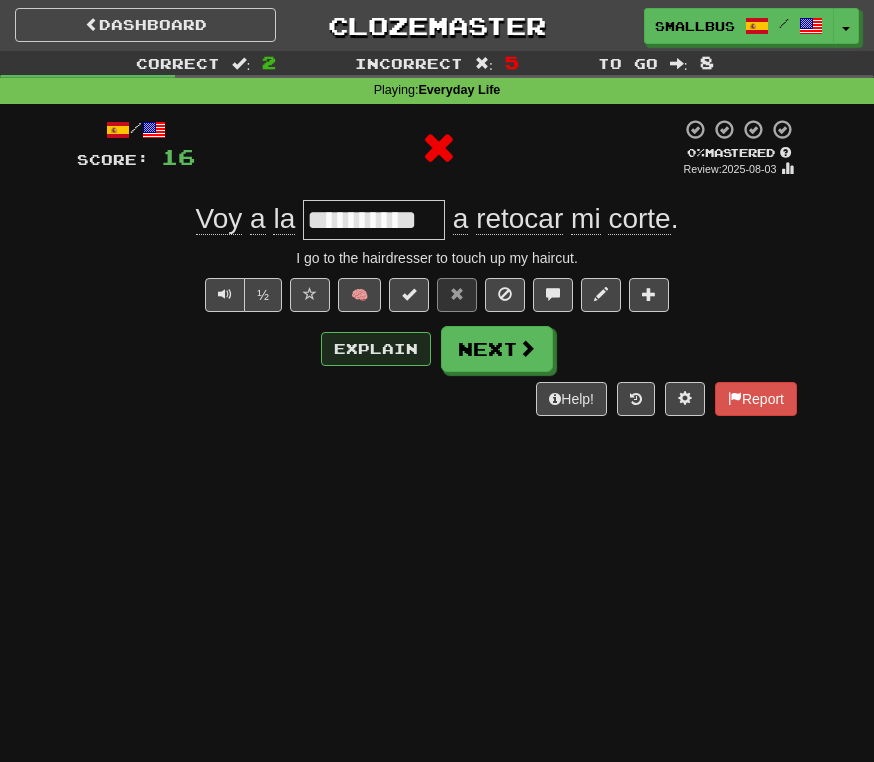 click on "Explain" at bounding box center (376, 349) 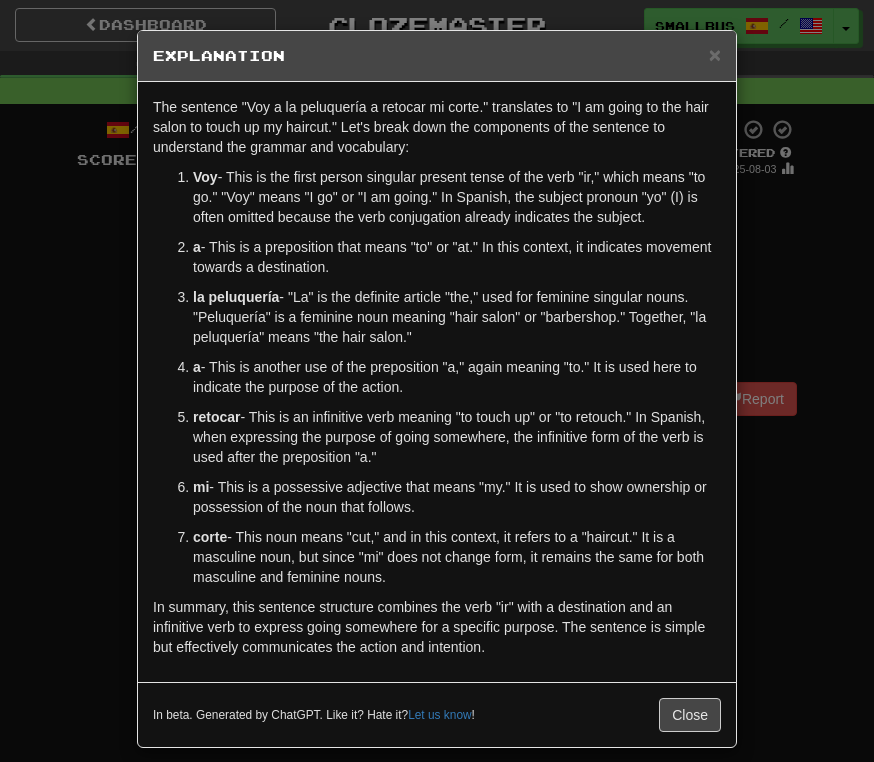 click on "× Explanation The sentence "Voy a la peluquería a retocar mi corte." translates to "I am going to the hair salon to touch up my haircut." Let's break down the components of the sentence to understand the grammar and vocabulary:
Voy  - This is the first person singular present tense of the verb "ir," which means "to go." "Voy" means "I go" or "I am going." In Spanish, the subject pronoun "yo" (I) is often omitted because the verb conjugation already indicates the subject.
a  - This is a preposition that means "to" or "at." In this context, it indicates movement towards a destination.
la peluquería  - "La" is the definite article "the," used for feminine singular nouns. "Peluquería" is a feminine noun meaning "hair salon" or "barbershop." Together, "la peluquería" means "the hair salon."
a  - This is another use of the preposition "a," again meaning "to." It is used here to indicate the purpose of the action.
retocar
mi
corte
Let us know ! Close" at bounding box center (437, 381) 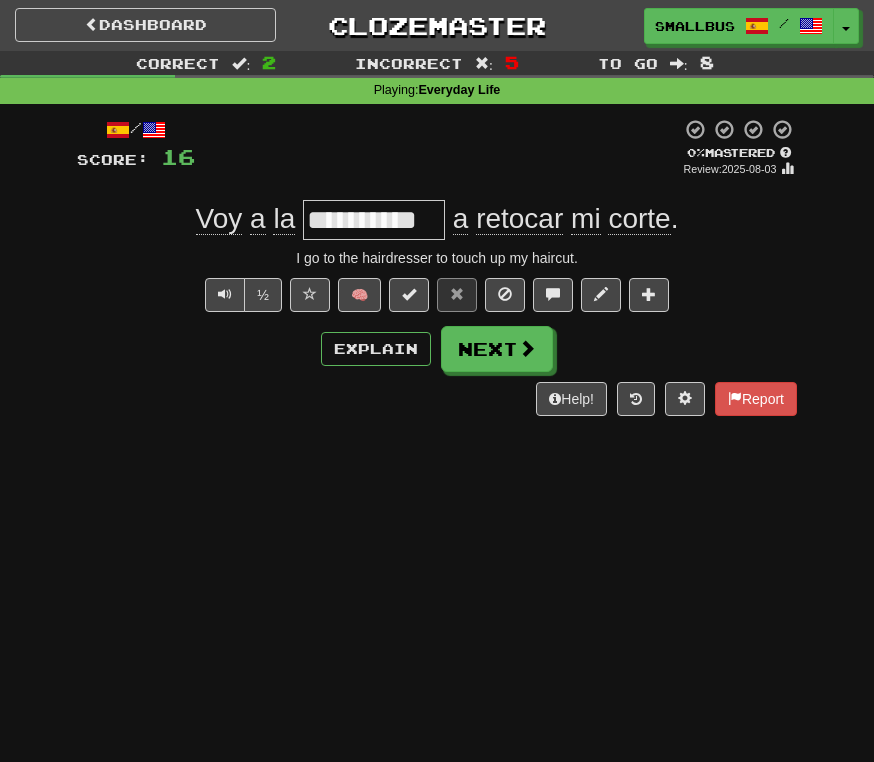 click on "**********" at bounding box center (374, 220) 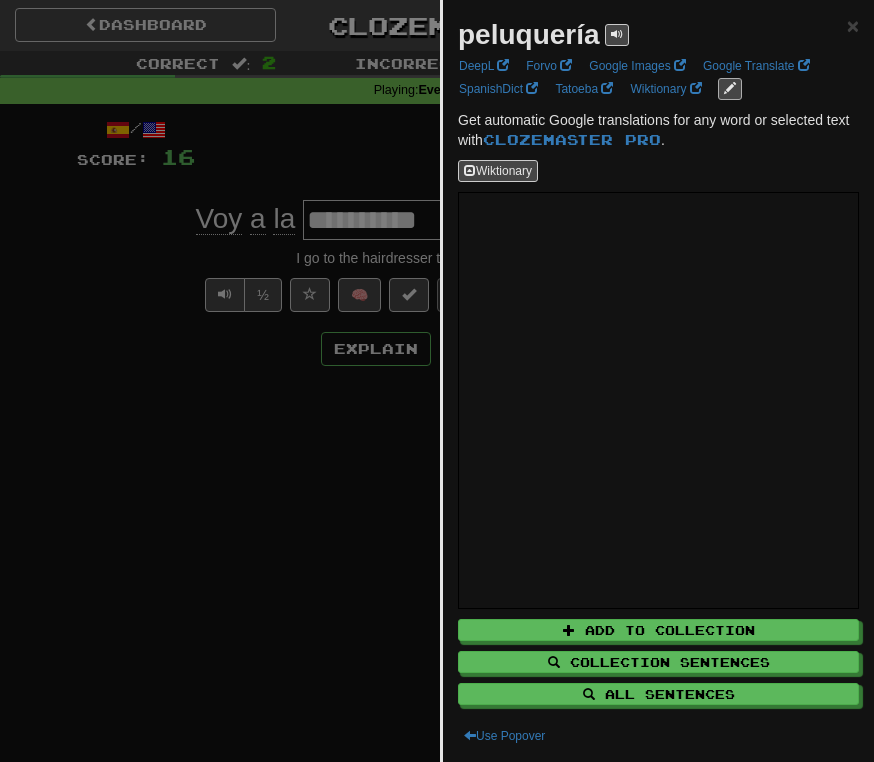 click at bounding box center (730, 88) 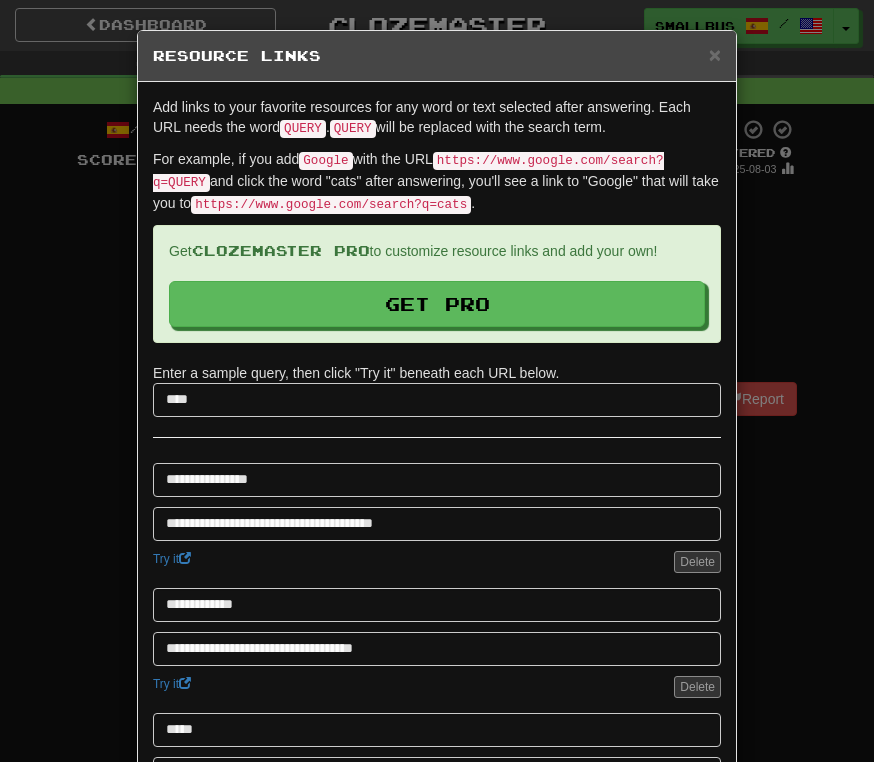 scroll, scrollTop: 0, scrollLeft: 0, axis: both 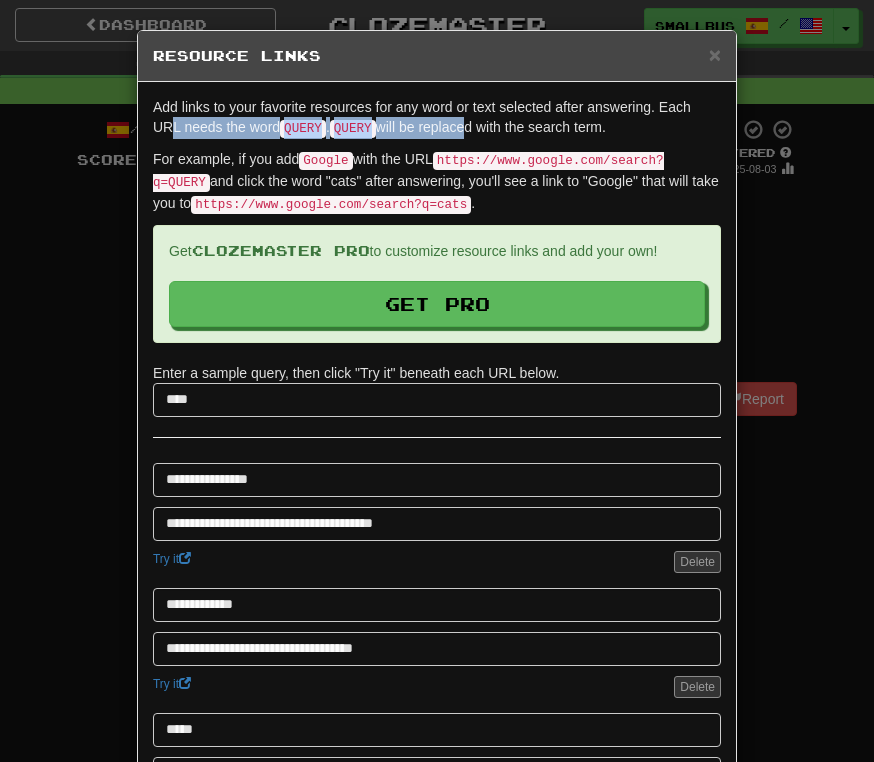 drag, startPoint x: 168, startPoint y: 122, endPoint x: 470, endPoint y: 122, distance: 302 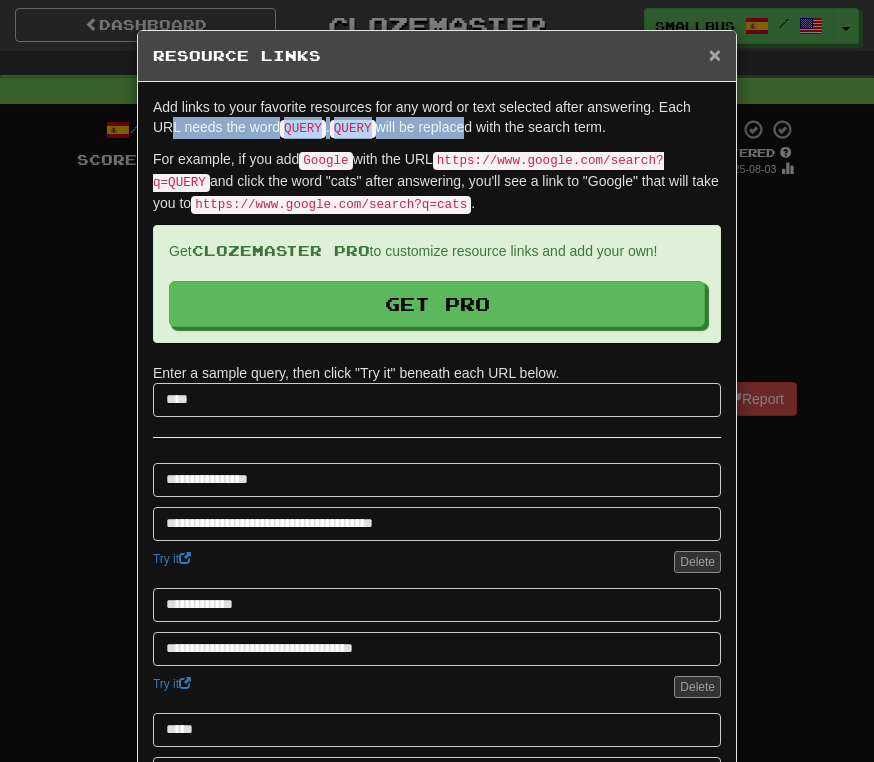 click on "×" at bounding box center [715, 54] 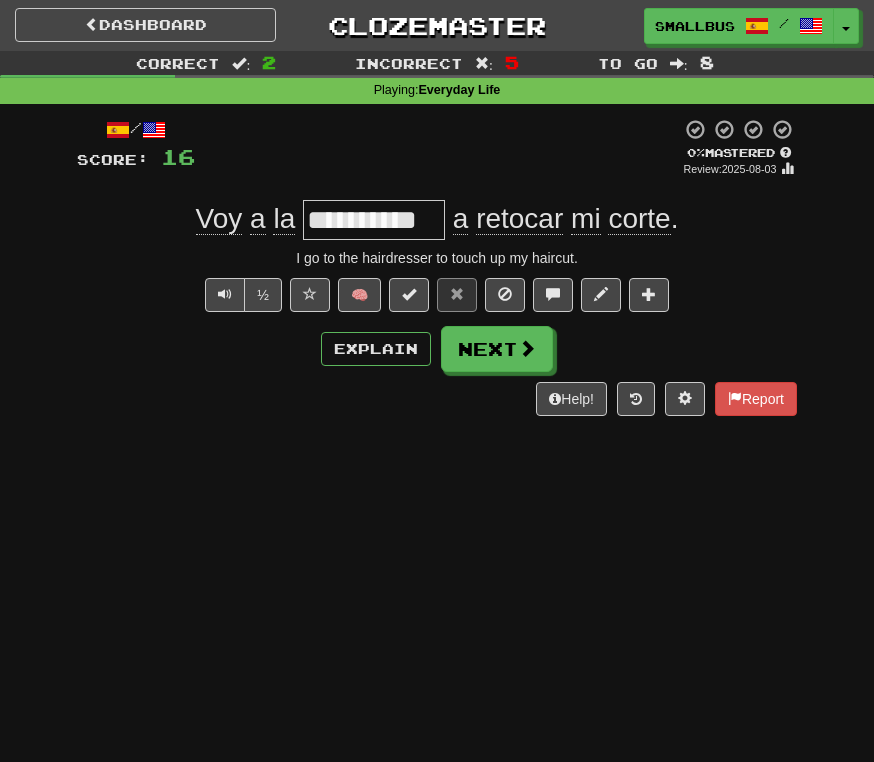 click on "**********" at bounding box center [374, 220] 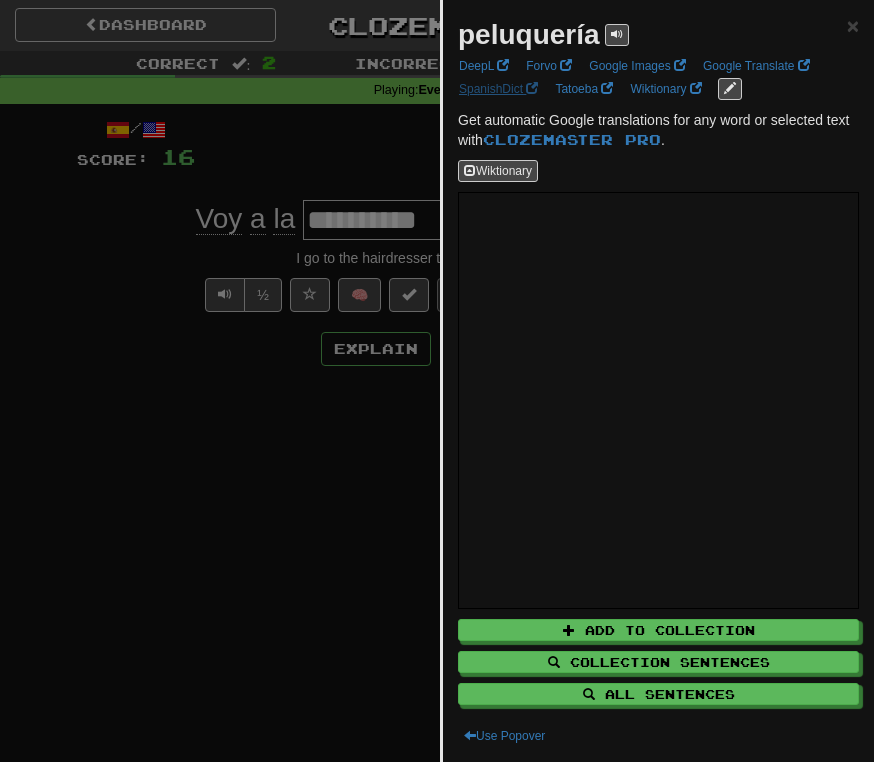 click on "SpanishDict" at bounding box center (498, 89) 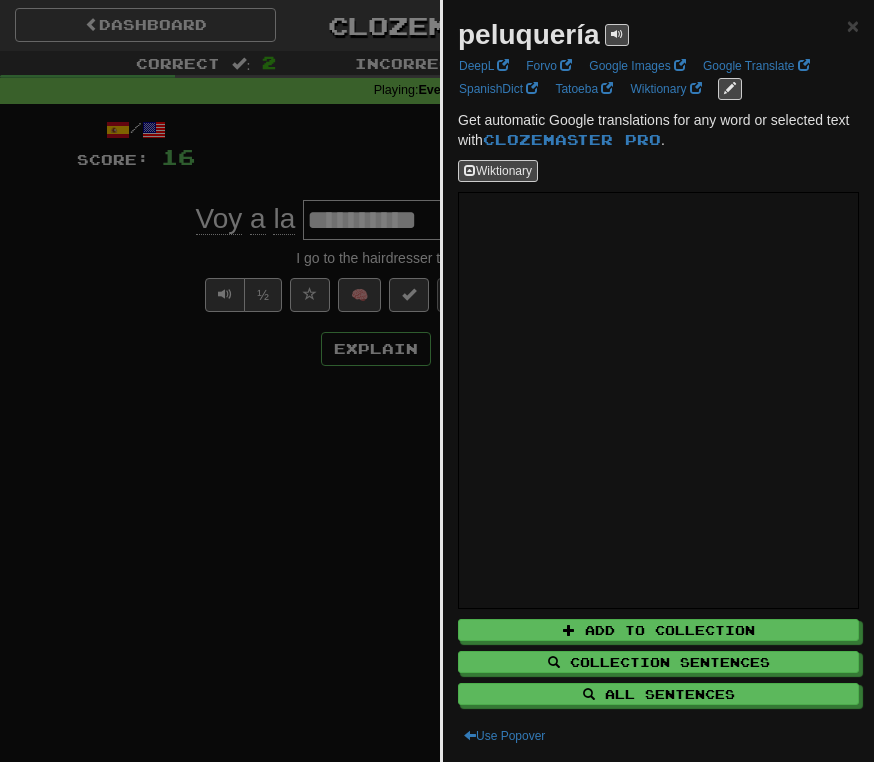 click at bounding box center [437, 381] 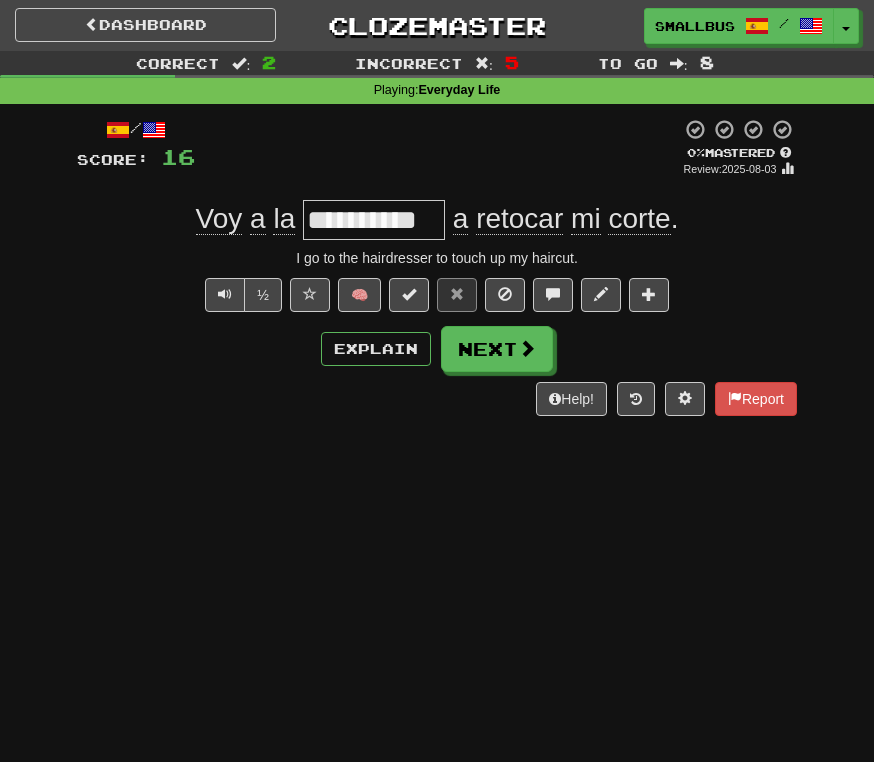 click on "retocar" at bounding box center (519, 219) 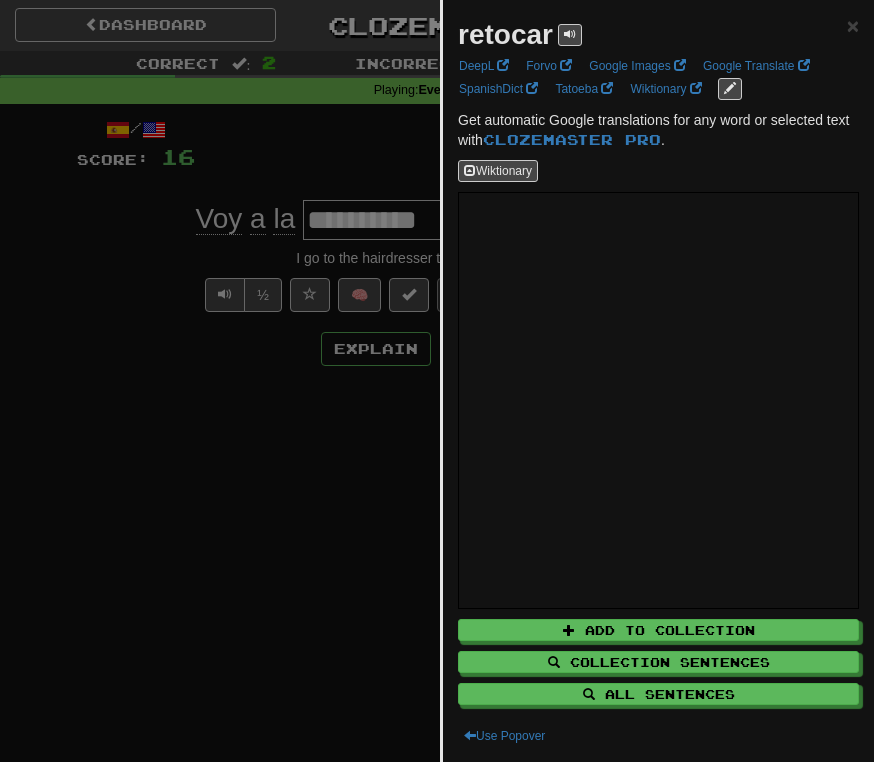 click on "retocar × DeepL   Forvo   Google Images   Google Translate   SpanishDict   Tatoeba   Wiktionary   Get automatic Google translations for any word or selected text with  Clozemaster Pro .  Wiktionary   Add to Collection   Collection Sentences   All Sentences  Use Popover" at bounding box center [658, 381] 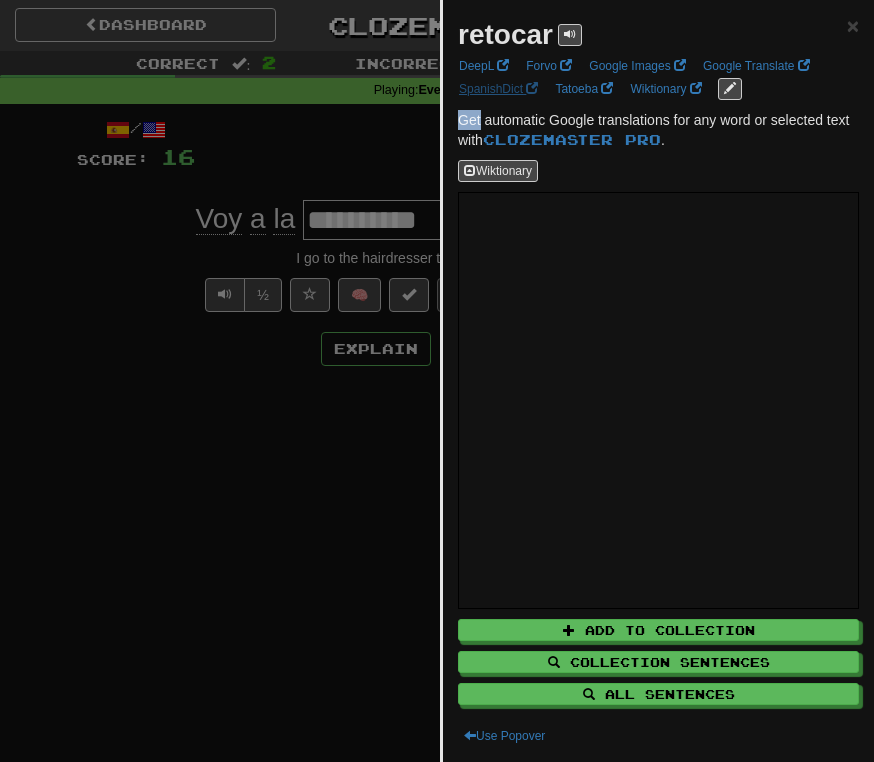 click on "SpanishDict" at bounding box center (498, 89) 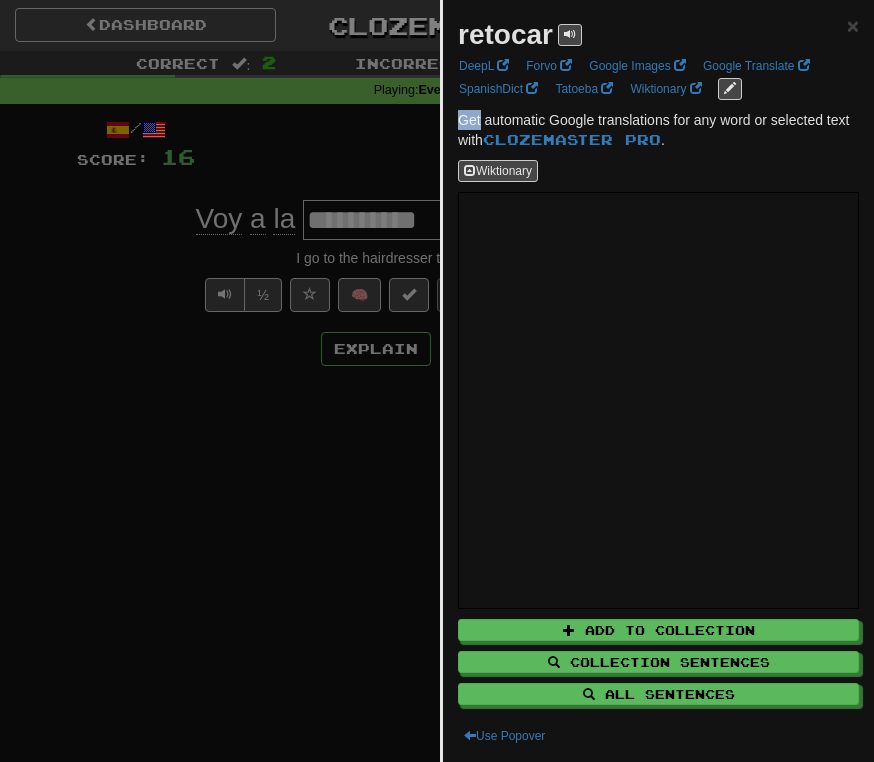 click at bounding box center [437, 381] 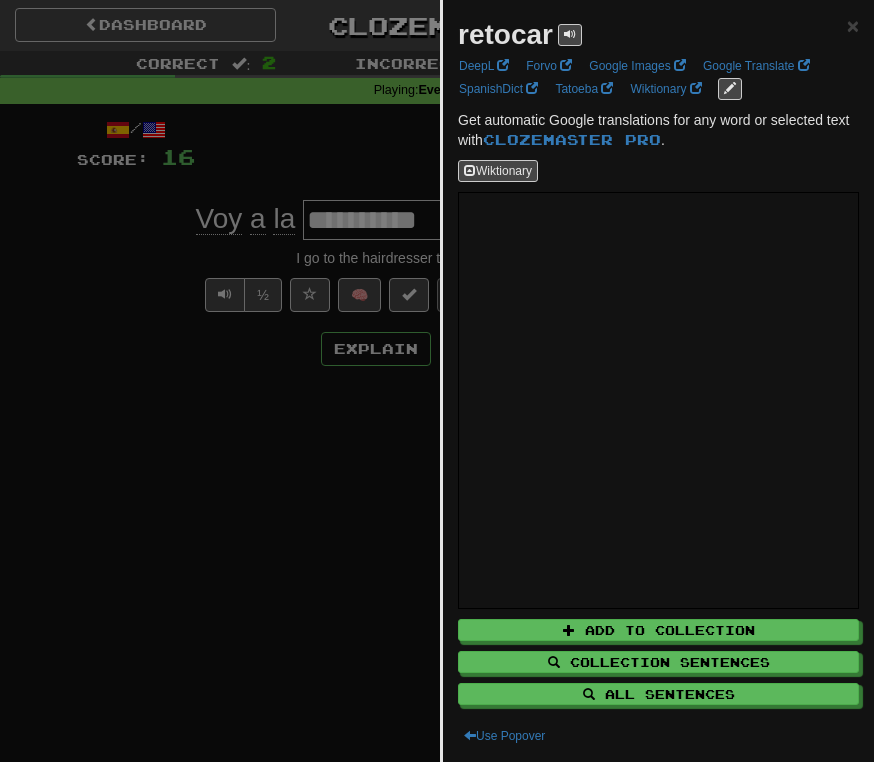 click at bounding box center [437, 381] 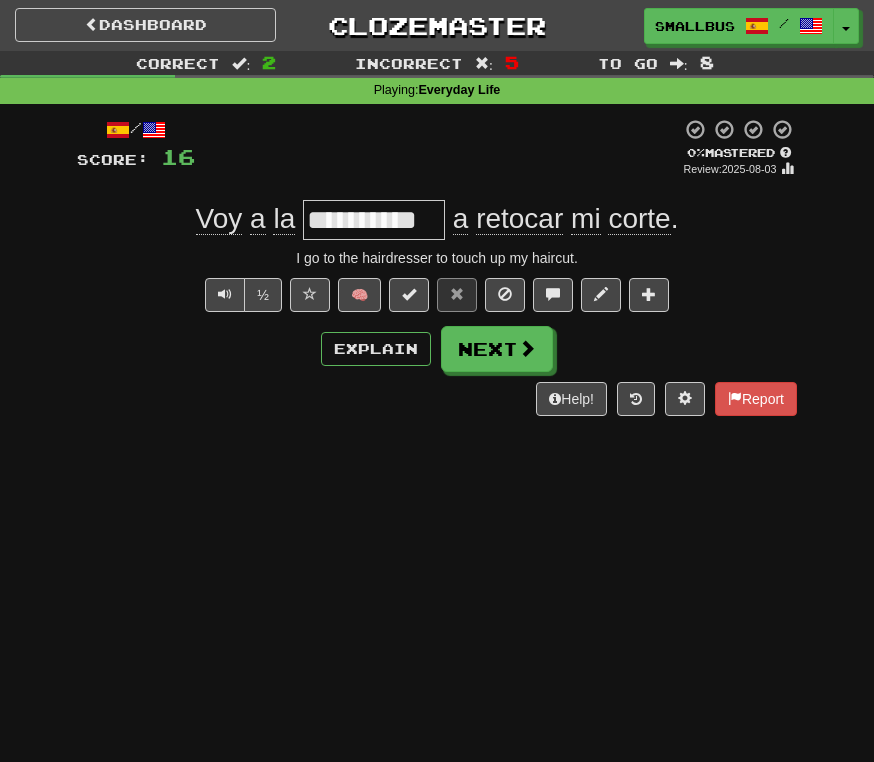 click on "corte" at bounding box center (639, 219) 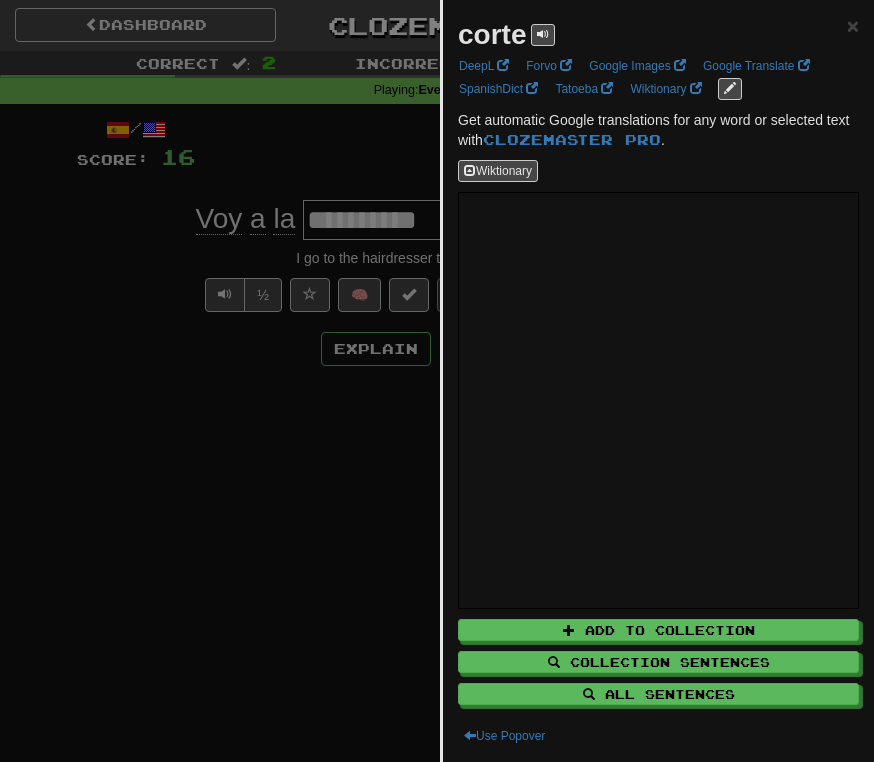 click on "corte × DeepL   Forvo   Google Images   Google Translate   SpanishDict   Tatoeba   Wiktionary   Get automatic Google translations for any word or selected text with  Clozemaster Pro .  Wiktionary   Add to Collection   Collection Sentences   All Sentences  Use Popover" at bounding box center (658, 381) 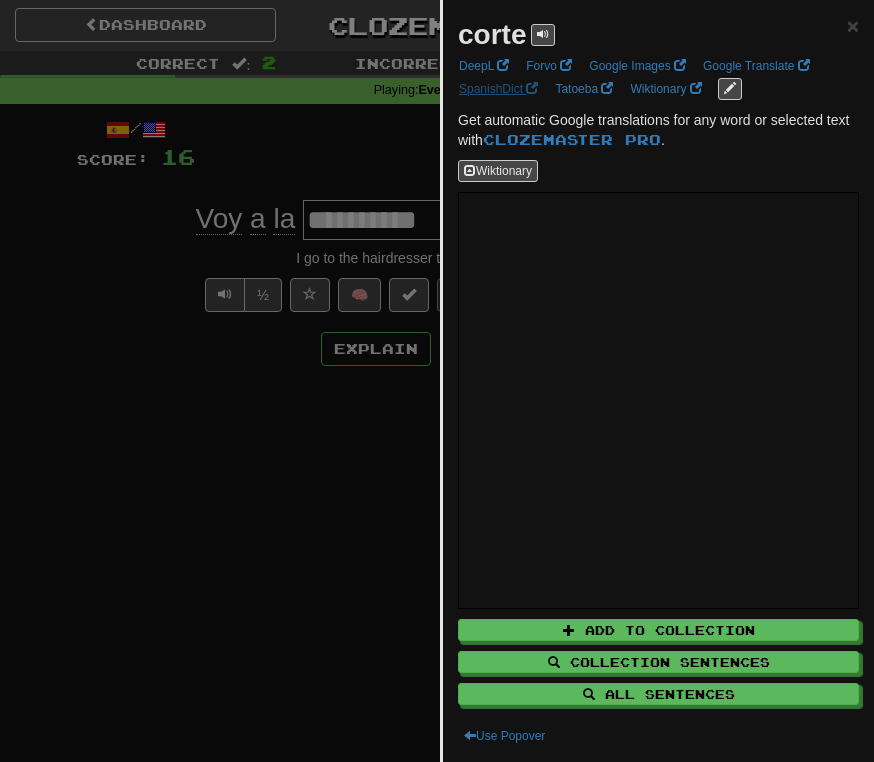 click on "SpanishDict" at bounding box center (498, 89) 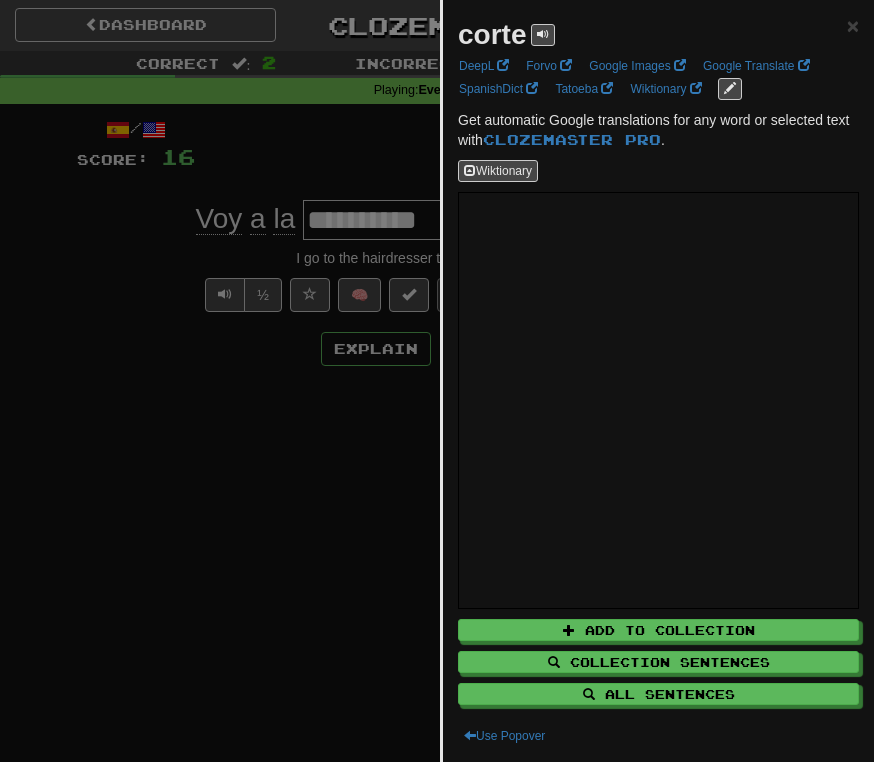 click at bounding box center (437, 381) 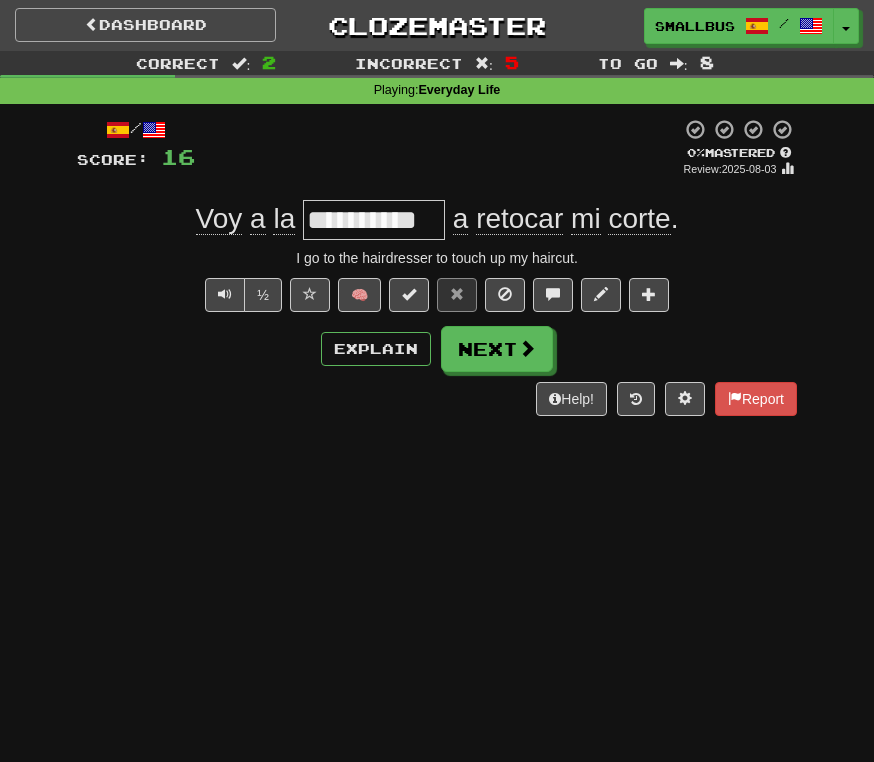 click on "Dashboard" at bounding box center (145, 25) 